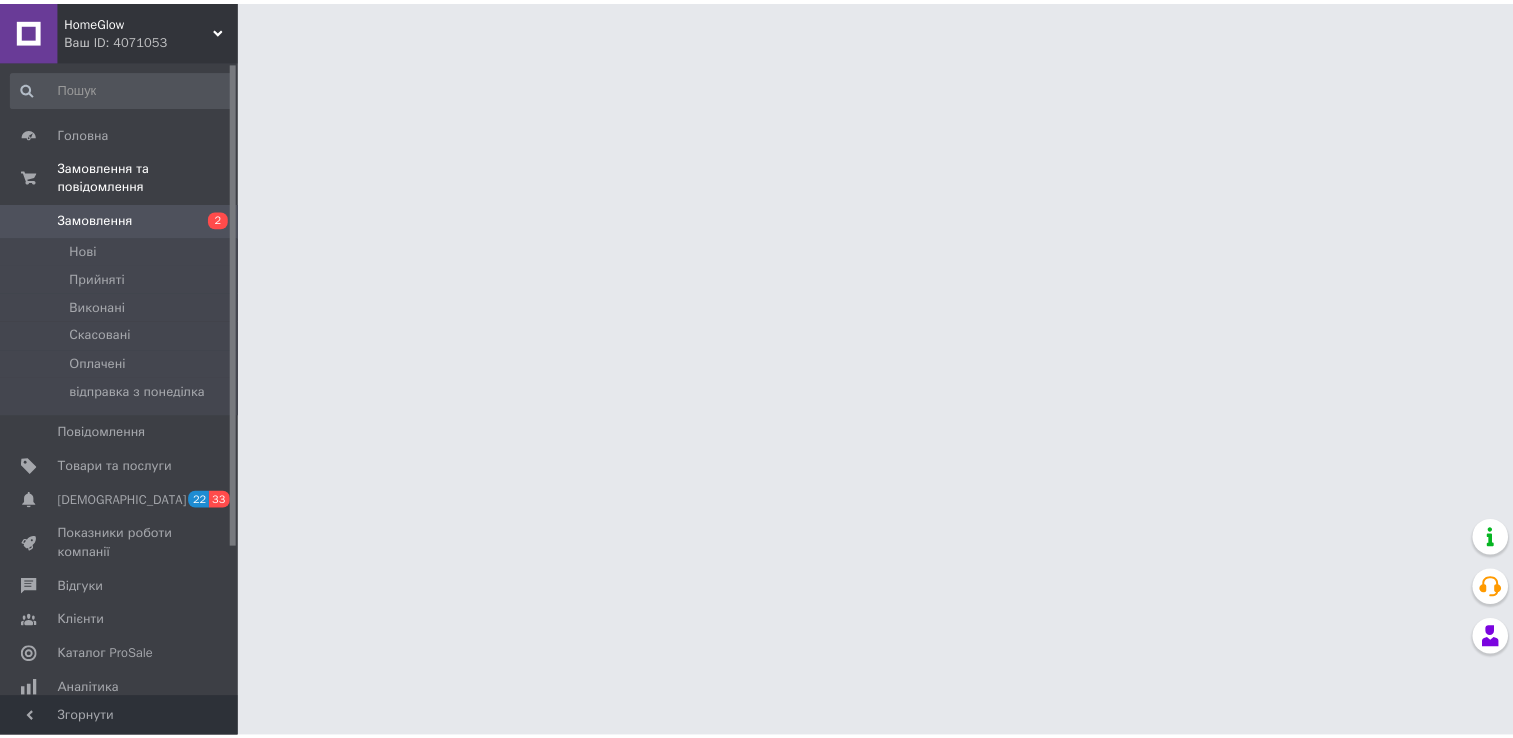 scroll, scrollTop: 0, scrollLeft: 0, axis: both 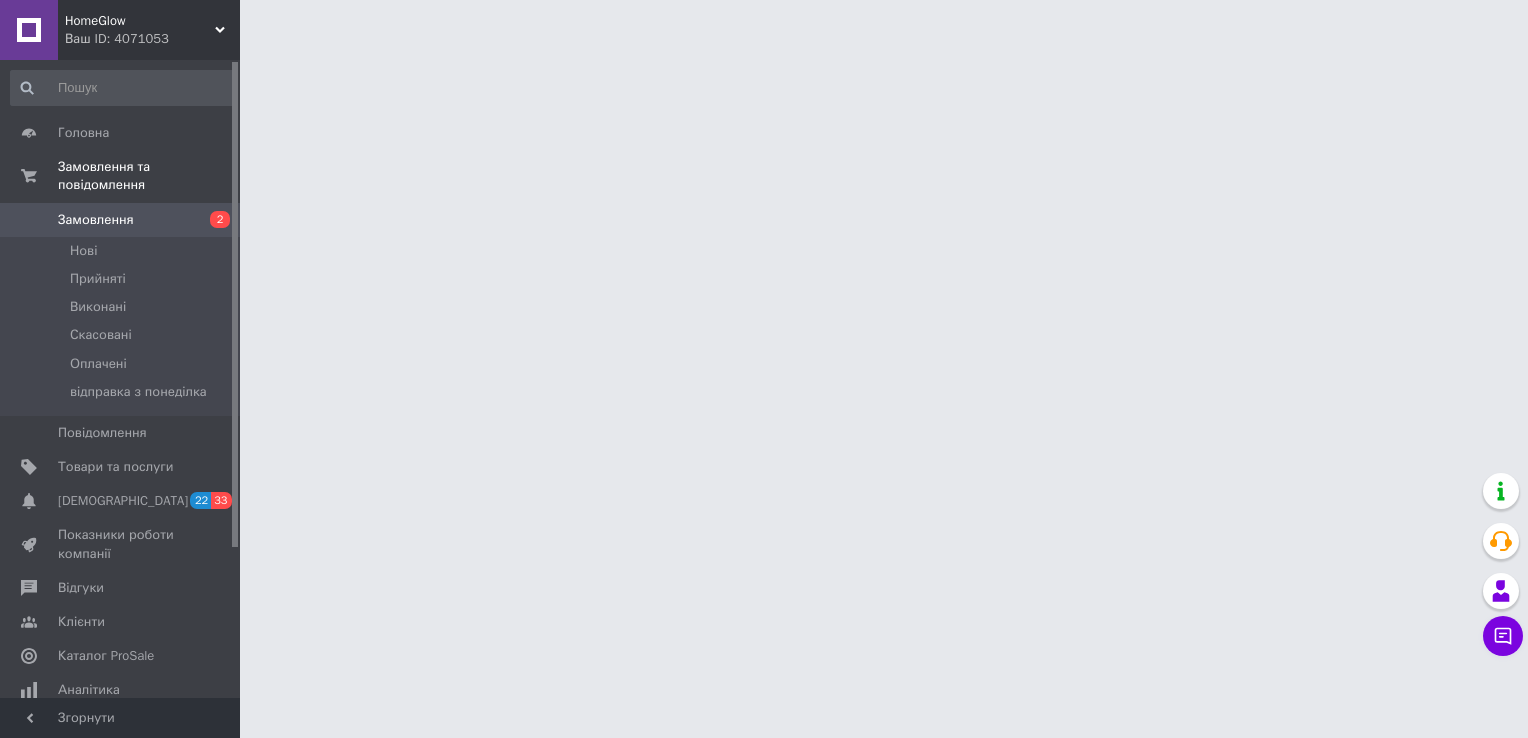 click on "[DEMOGRAPHIC_DATA]" at bounding box center (121, 501) 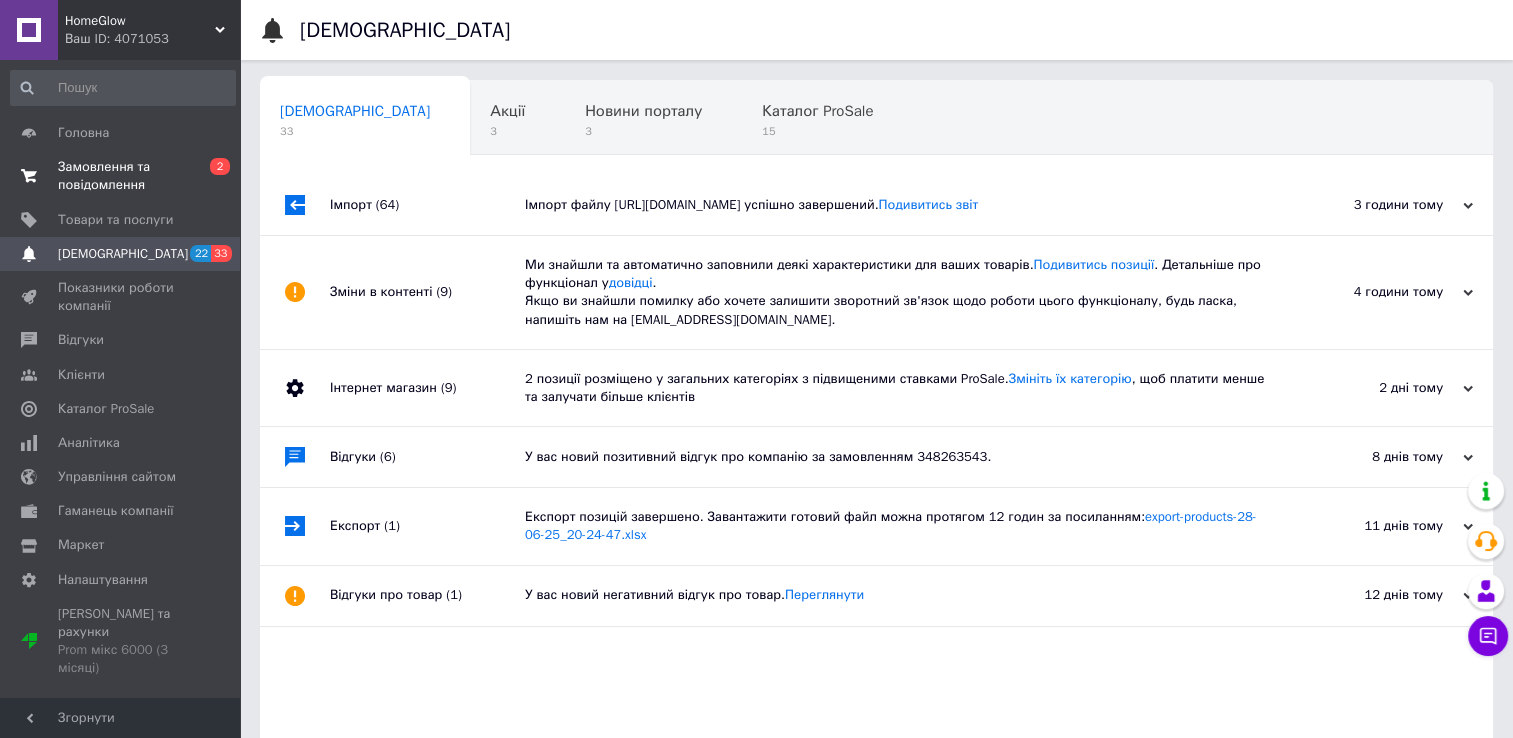 click on "Замовлення та повідомлення" at bounding box center [121, 176] 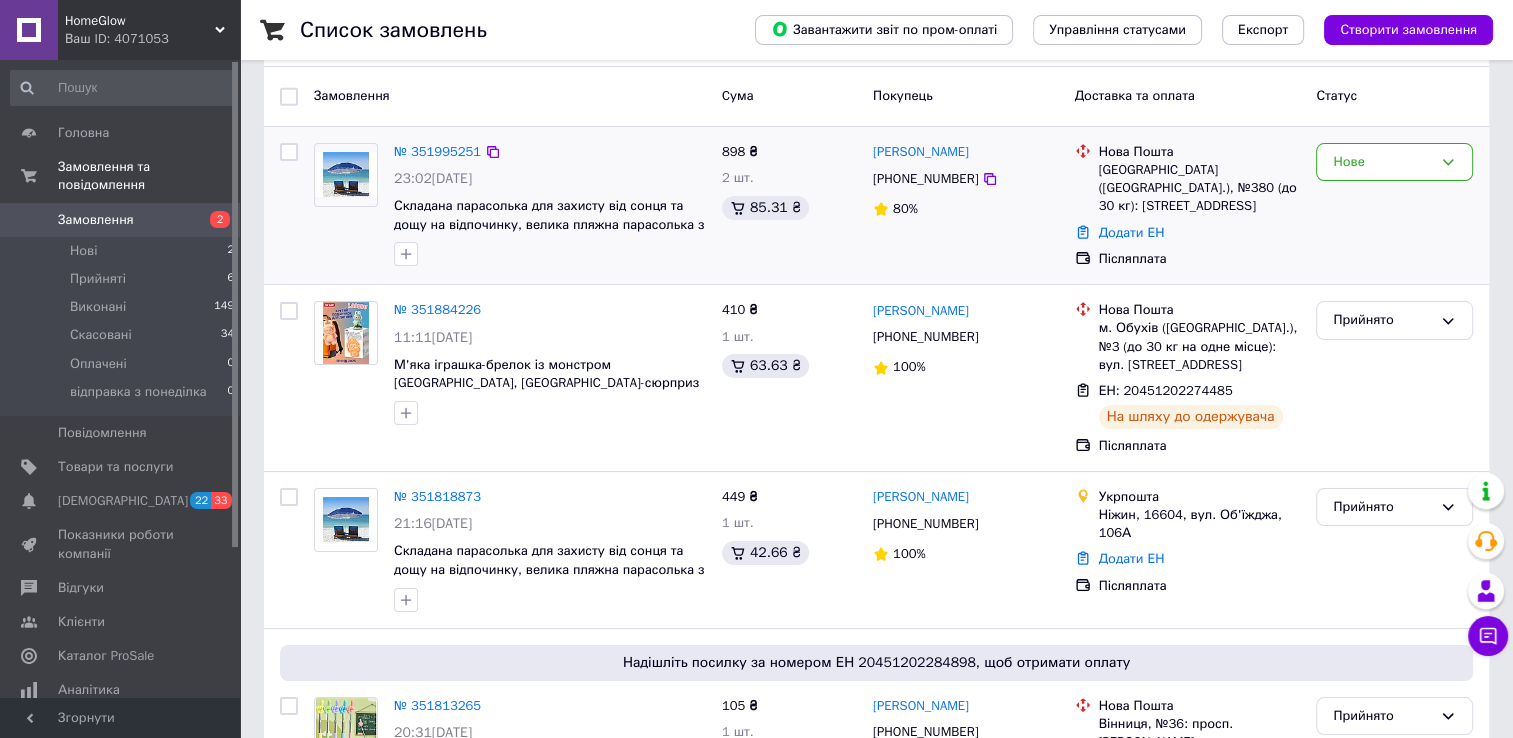 scroll, scrollTop: 200, scrollLeft: 0, axis: vertical 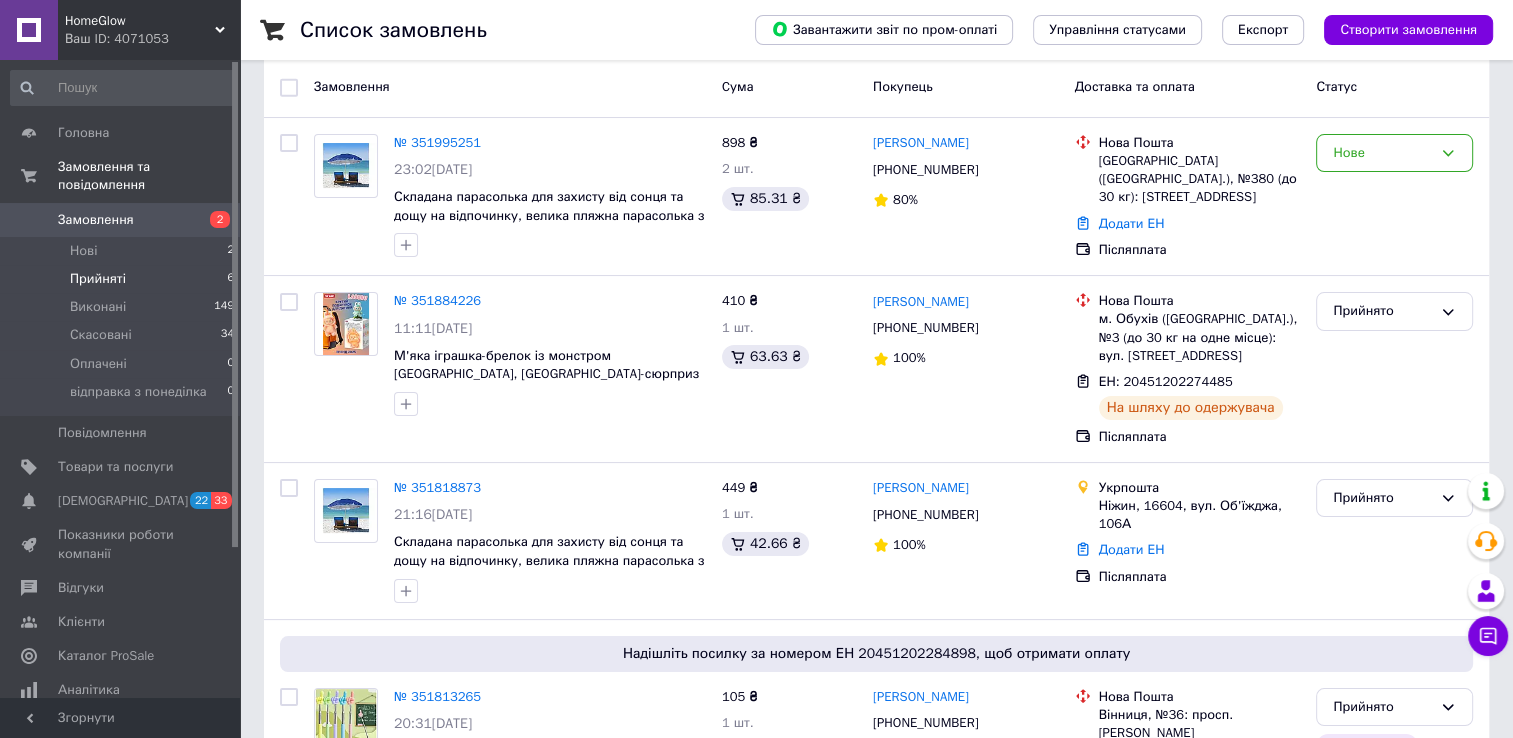 click on "Прийняті" at bounding box center [98, 279] 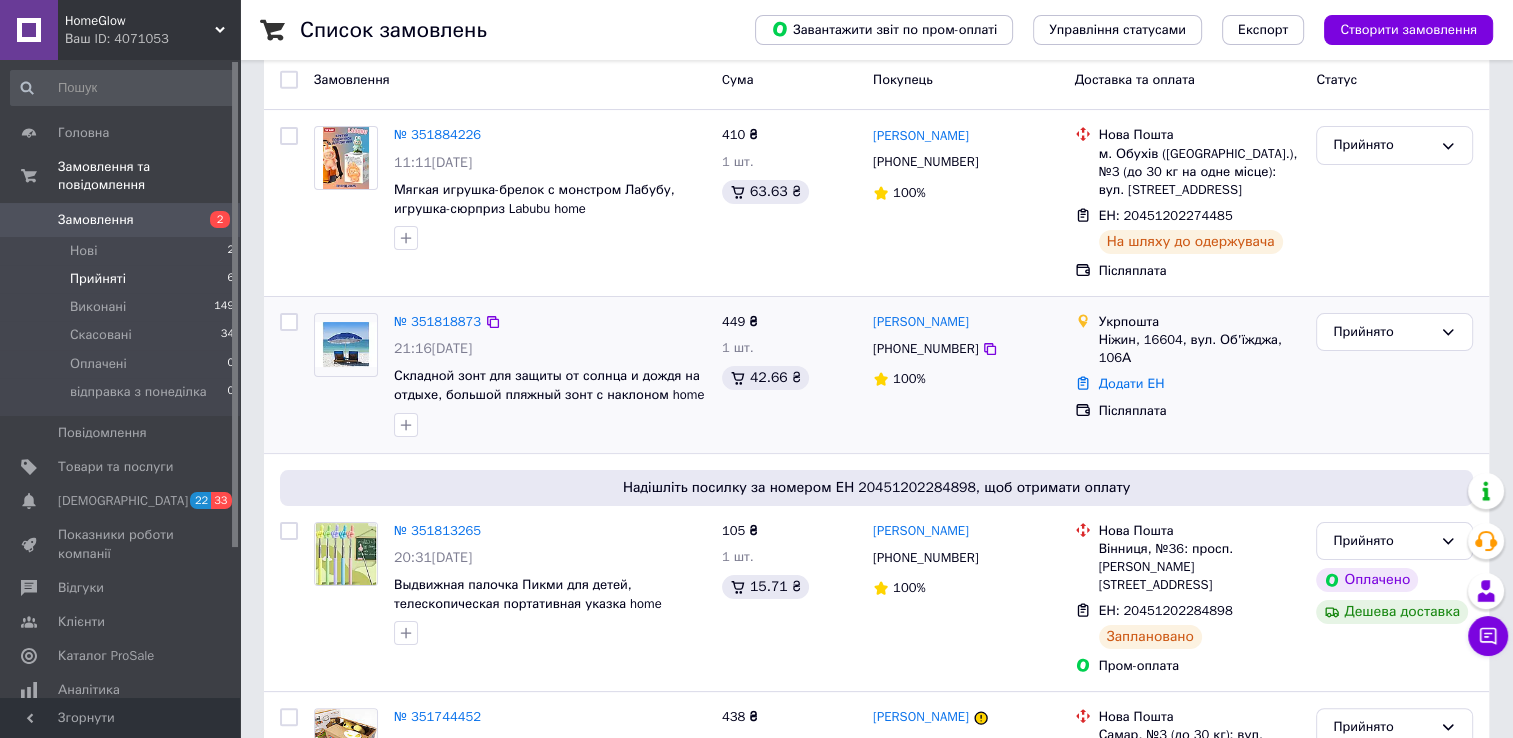 scroll, scrollTop: 79, scrollLeft: 0, axis: vertical 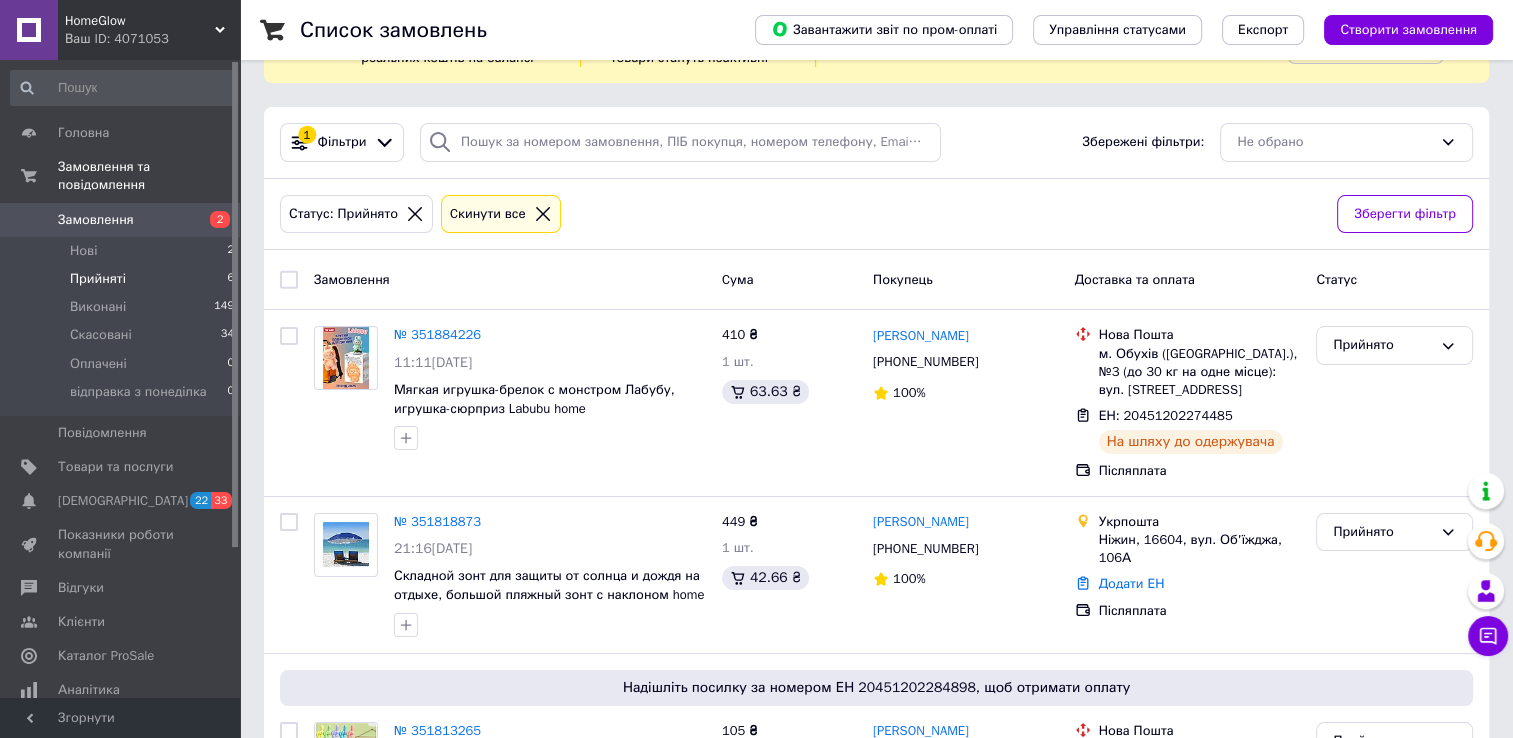 click on "Ваш ID: 4071053" at bounding box center (152, 39) 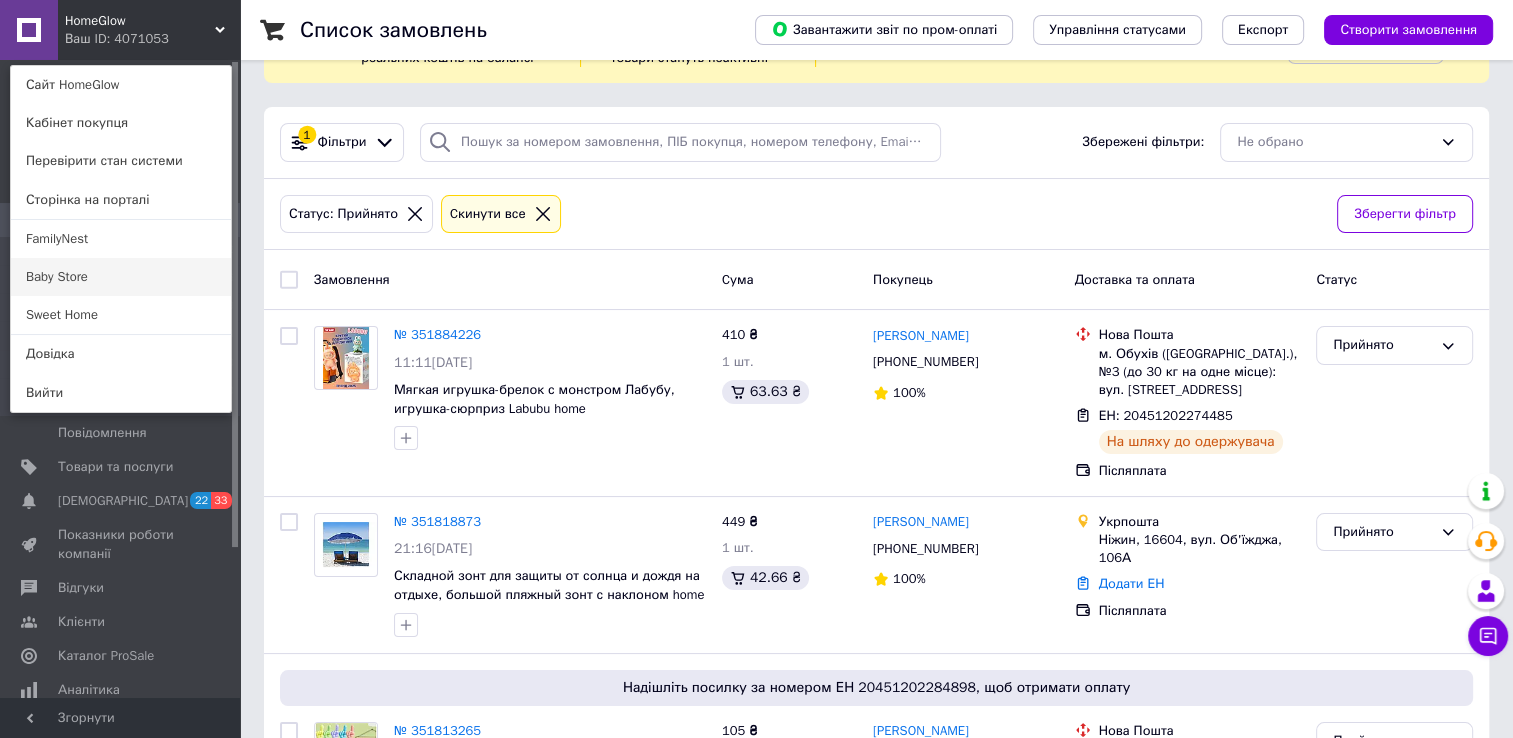 click on "Baby Store" at bounding box center [121, 277] 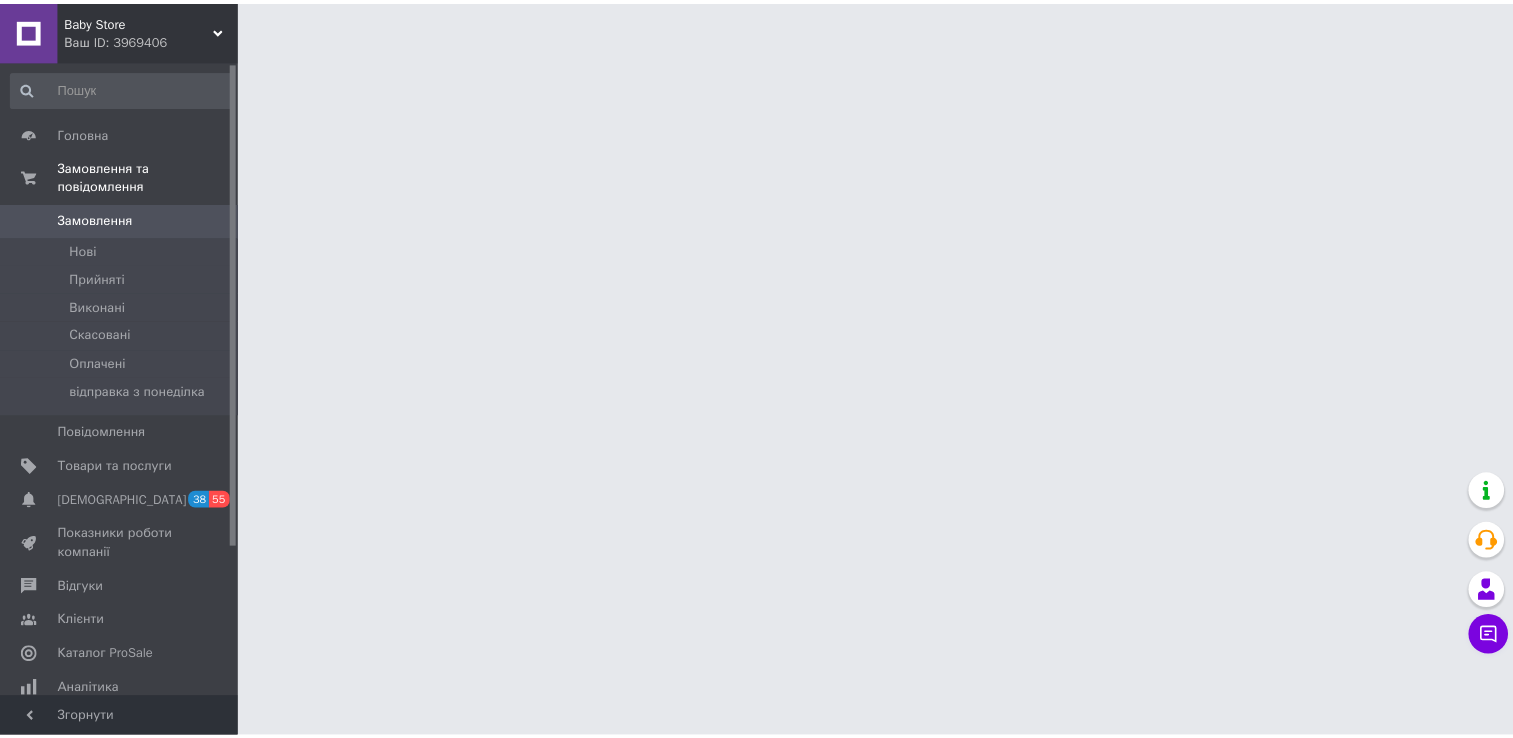scroll, scrollTop: 0, scrollLeft: 0, axis: both 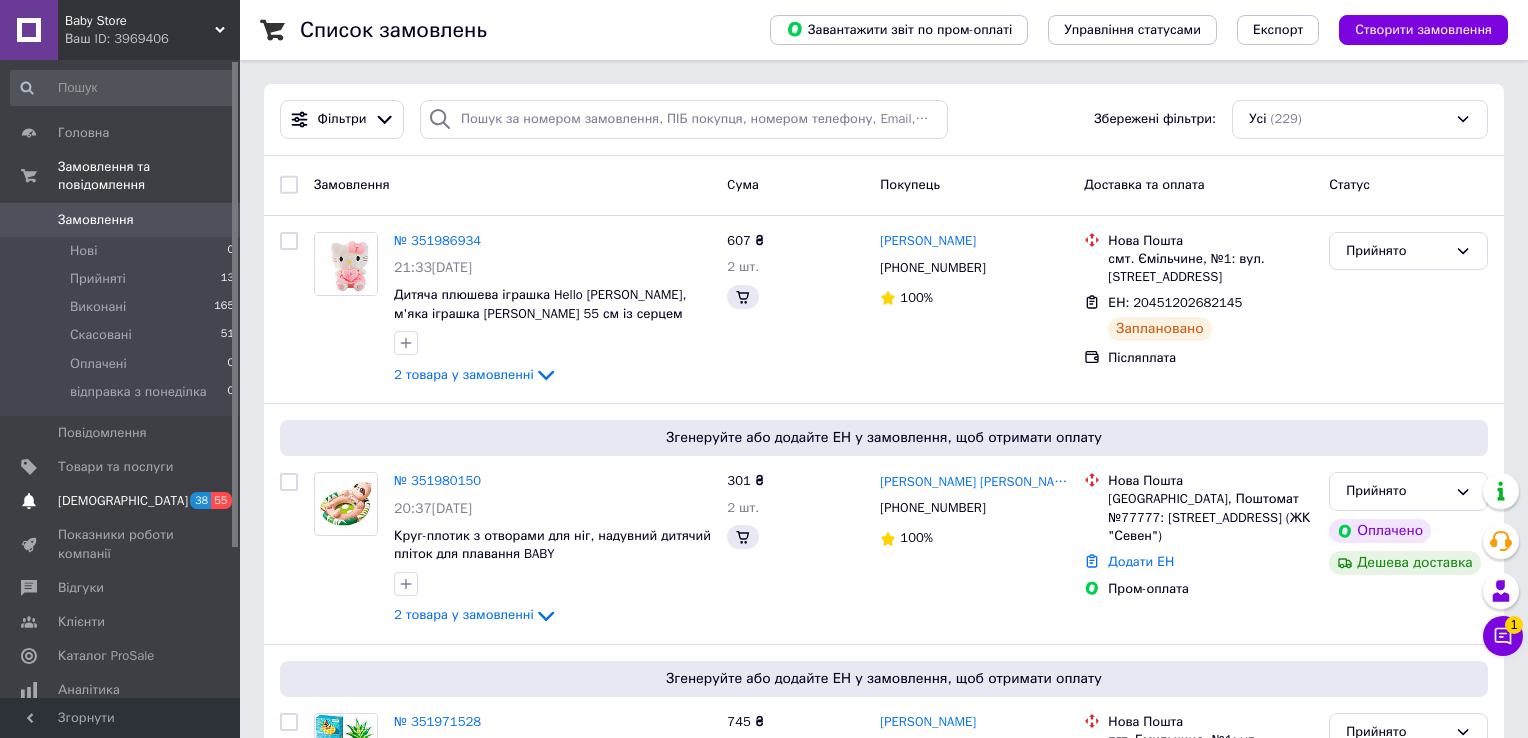 click on "[DEMOGRAPHIC_DATA]" at bounding box center (123, 501) 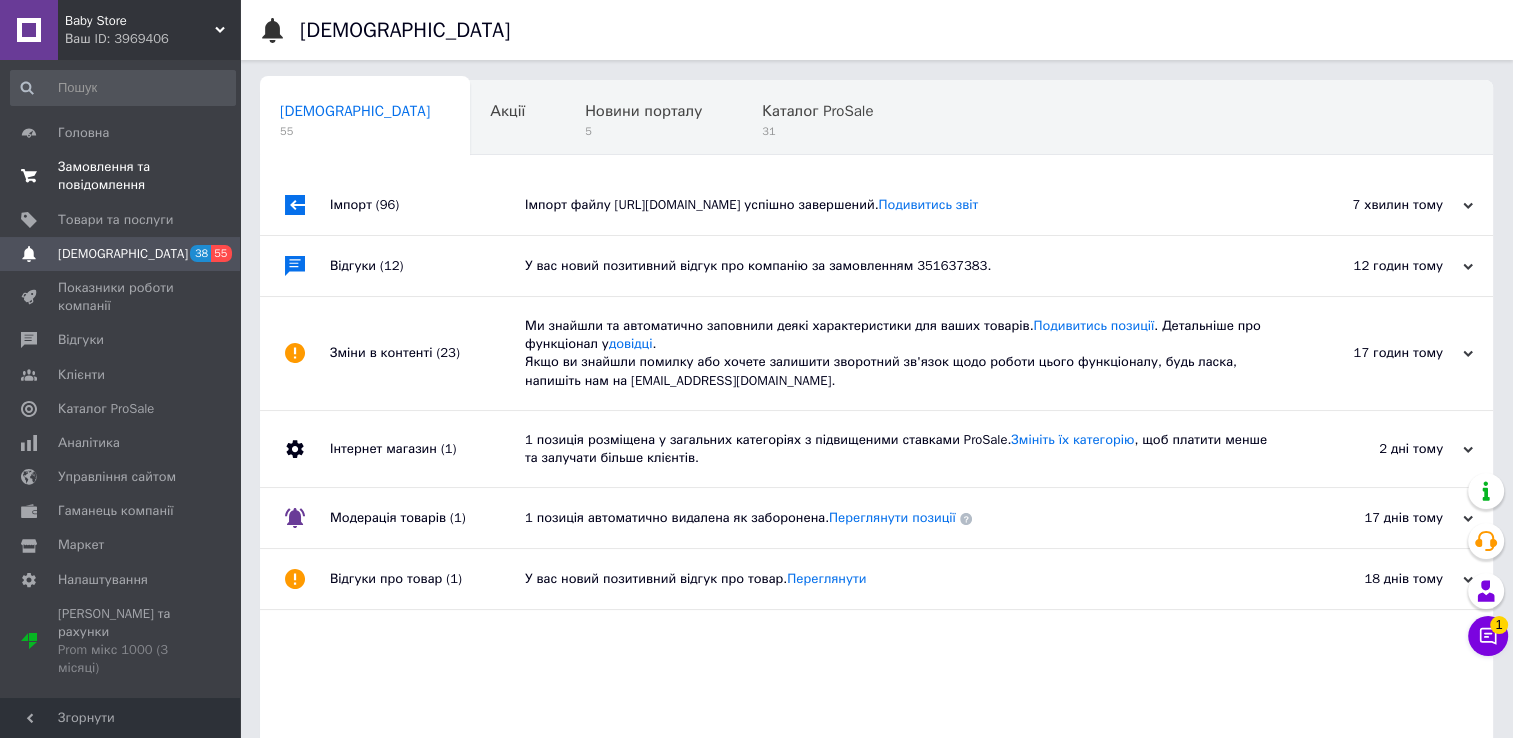click on "Замовлення та повідомлення" at bounding box center (121, 176) 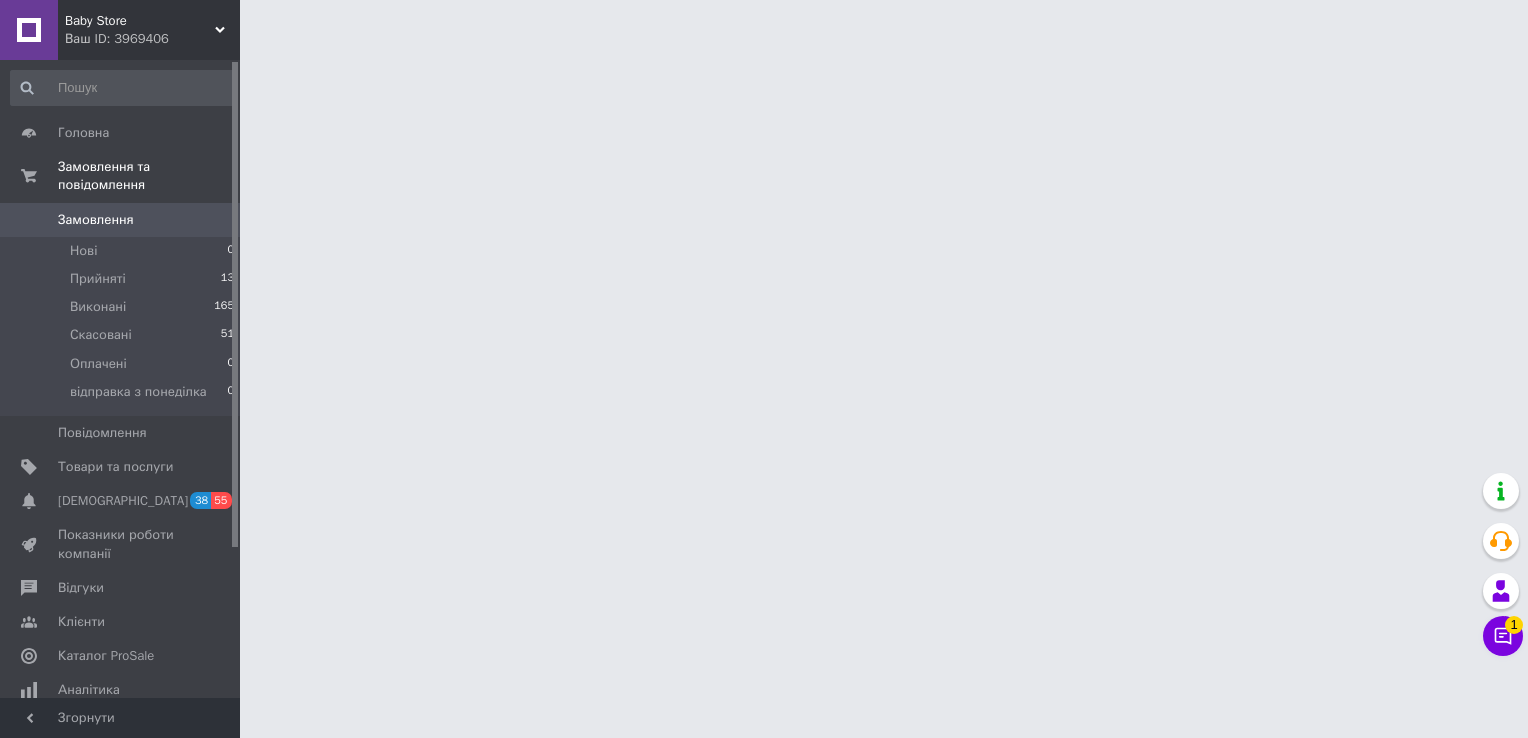 click on "Чат з покупцем 1" at bounding box center (1503, 636) 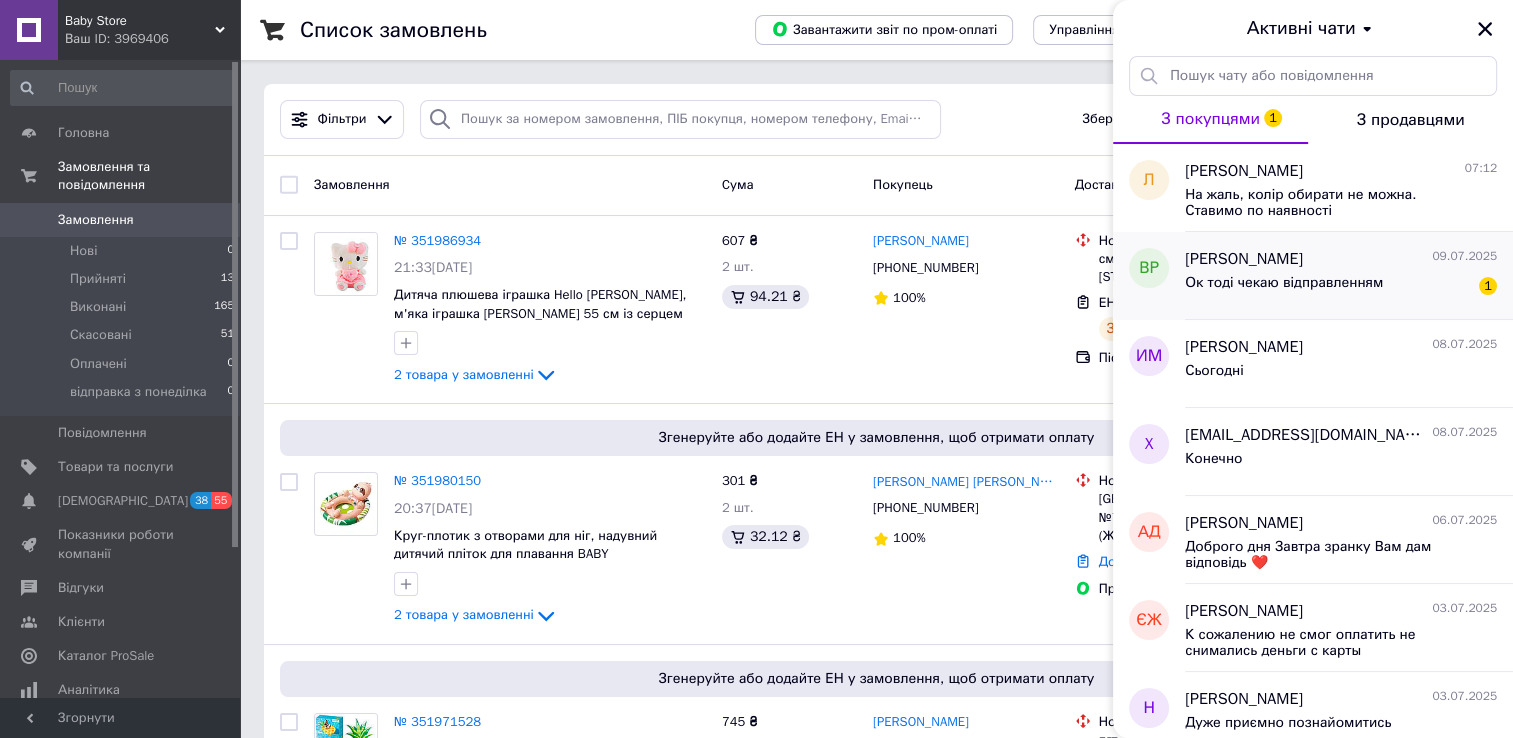 click on "Владислав Радченко" at bounding box center [1244, 259] 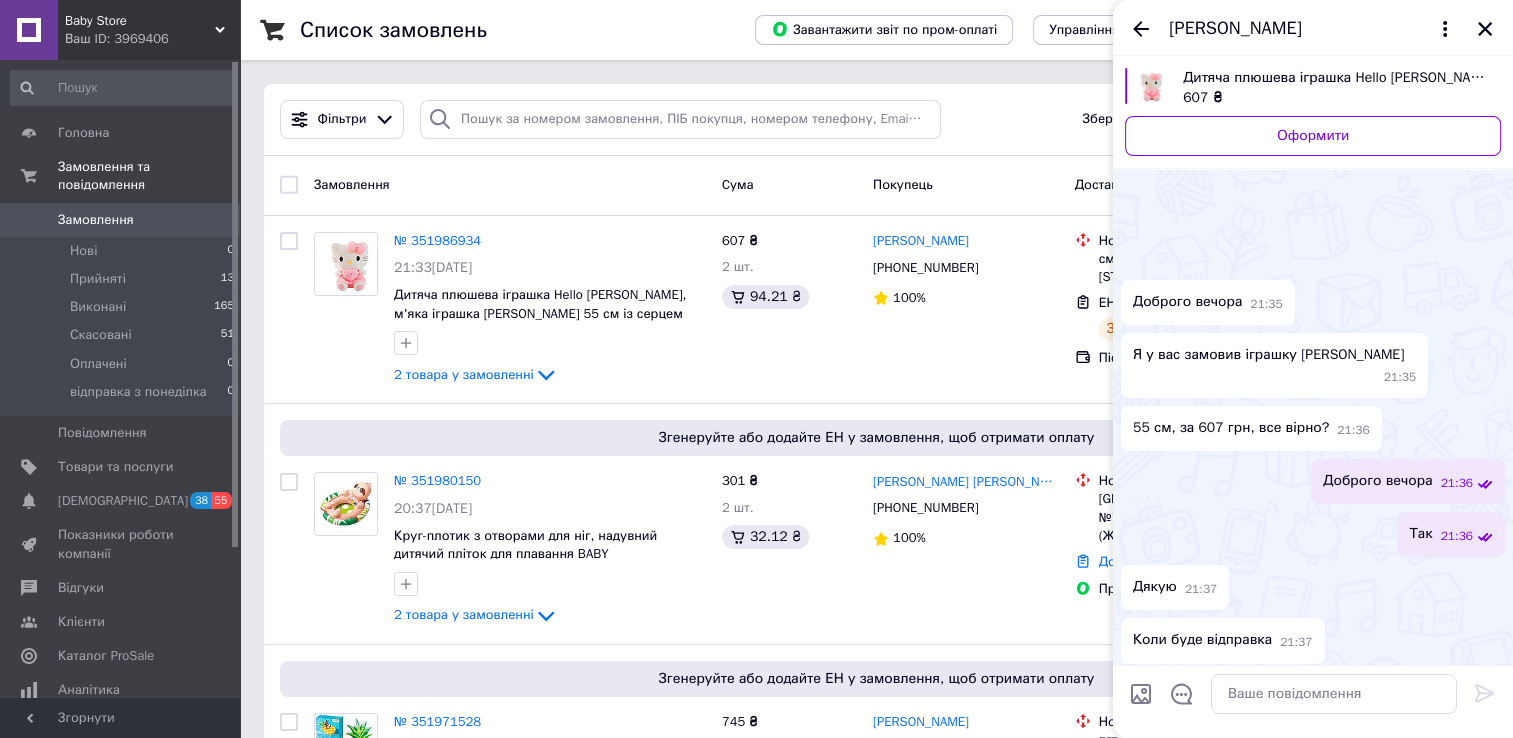 scroll, scrollTop: 435, scrollLeft: 0, axis: vertical 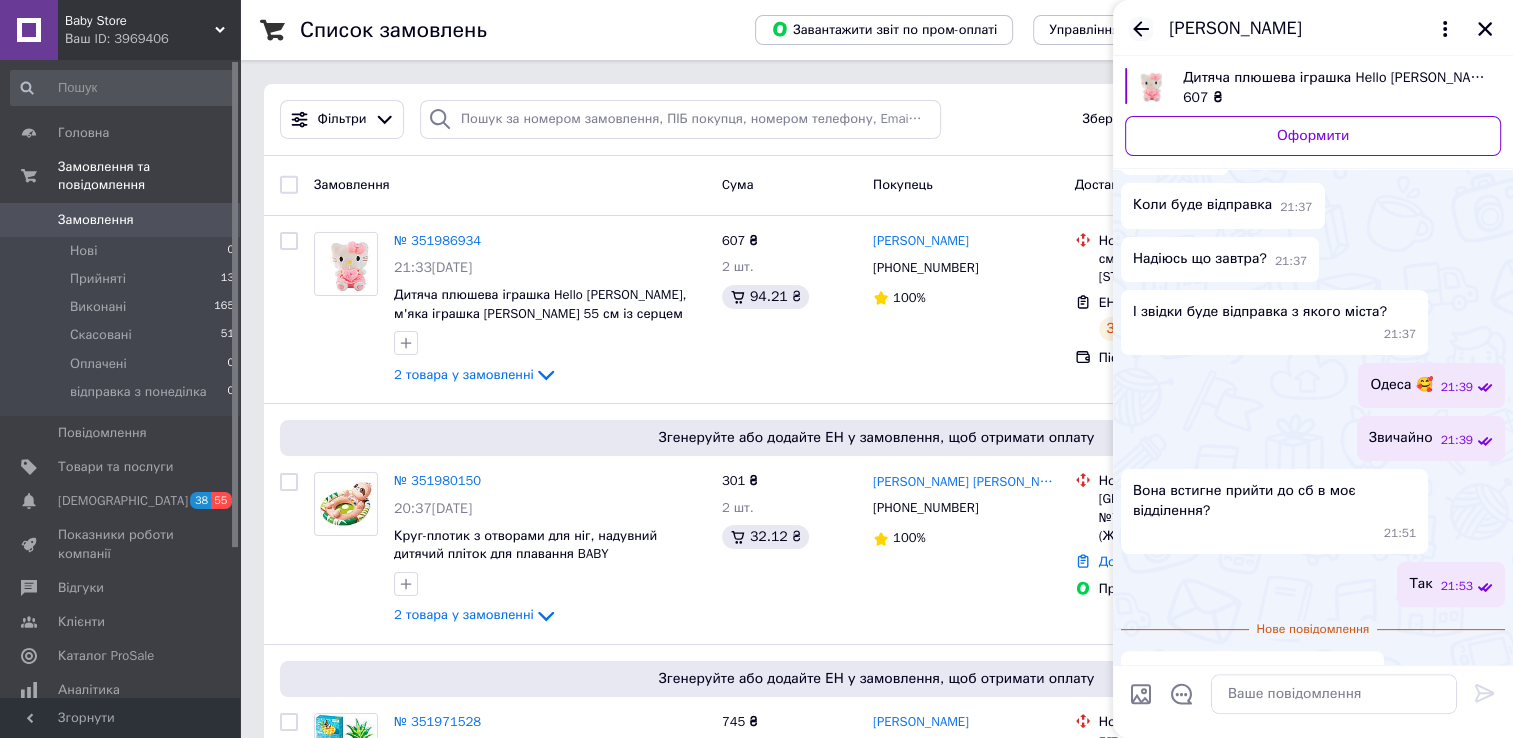 click 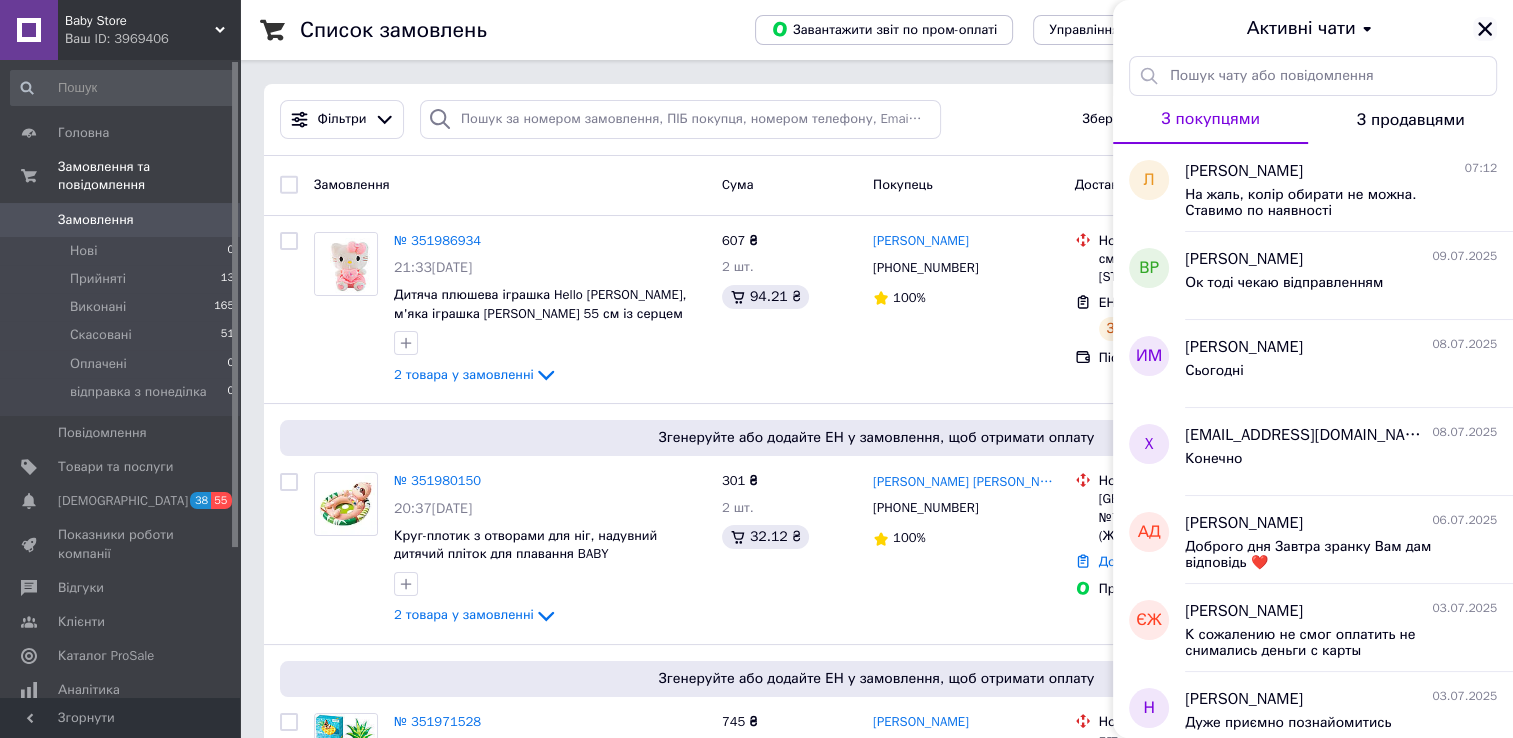 click 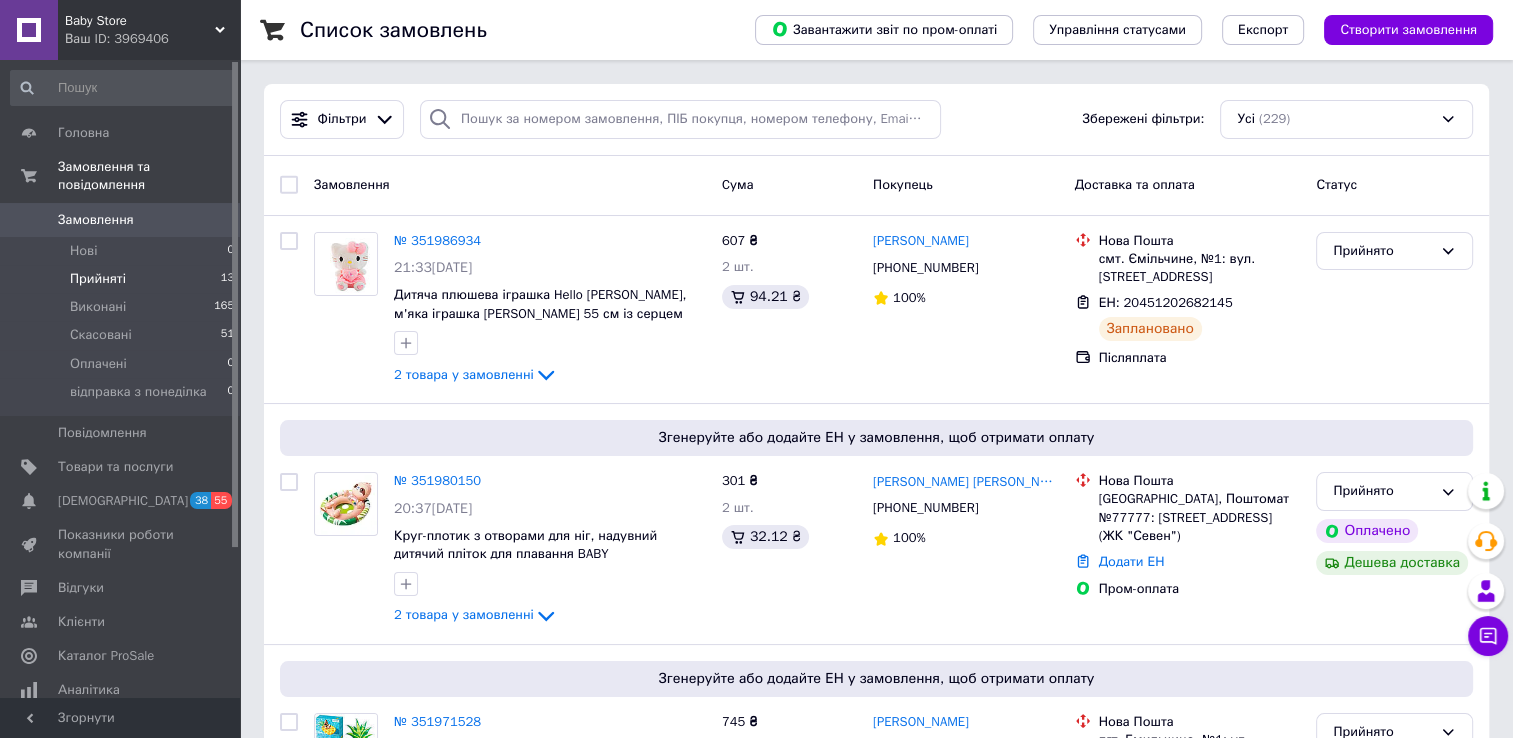 click on "Прийняті 13" at bounding box center [123, 279] 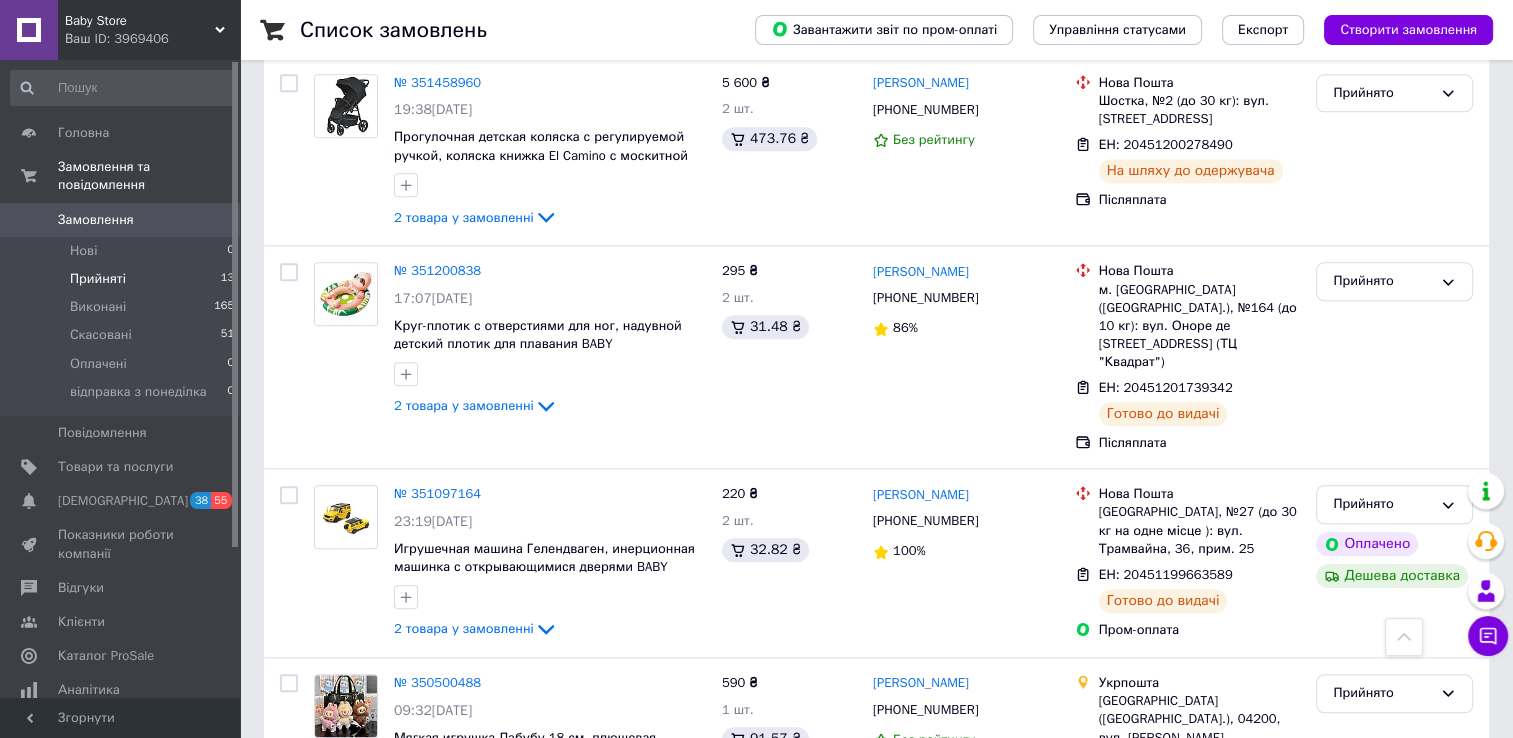 scroll, scrollTop: 2173, scrollLeft: 0, axis: vertical 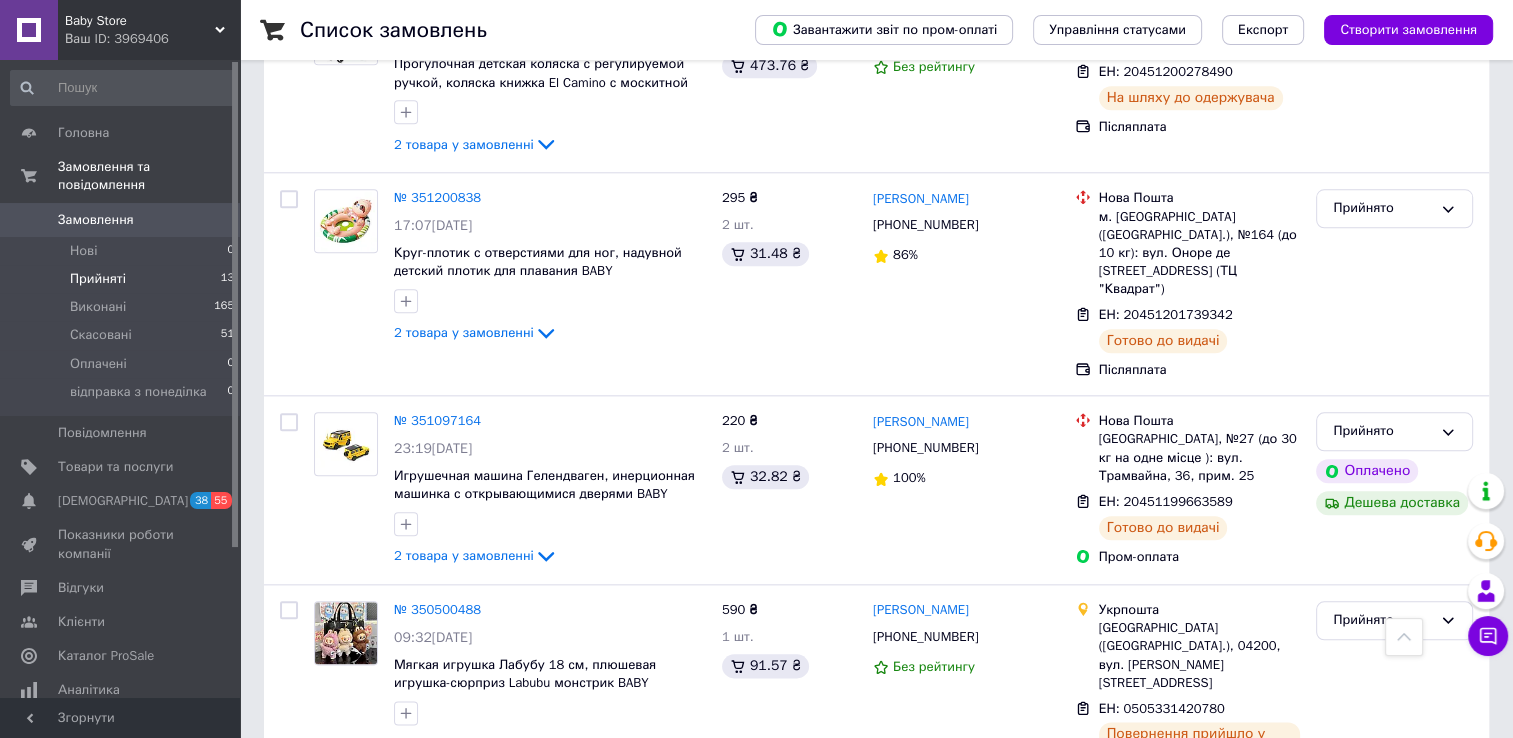 click on "Ваш ID: 3969406" at bounding box center (152, 39) 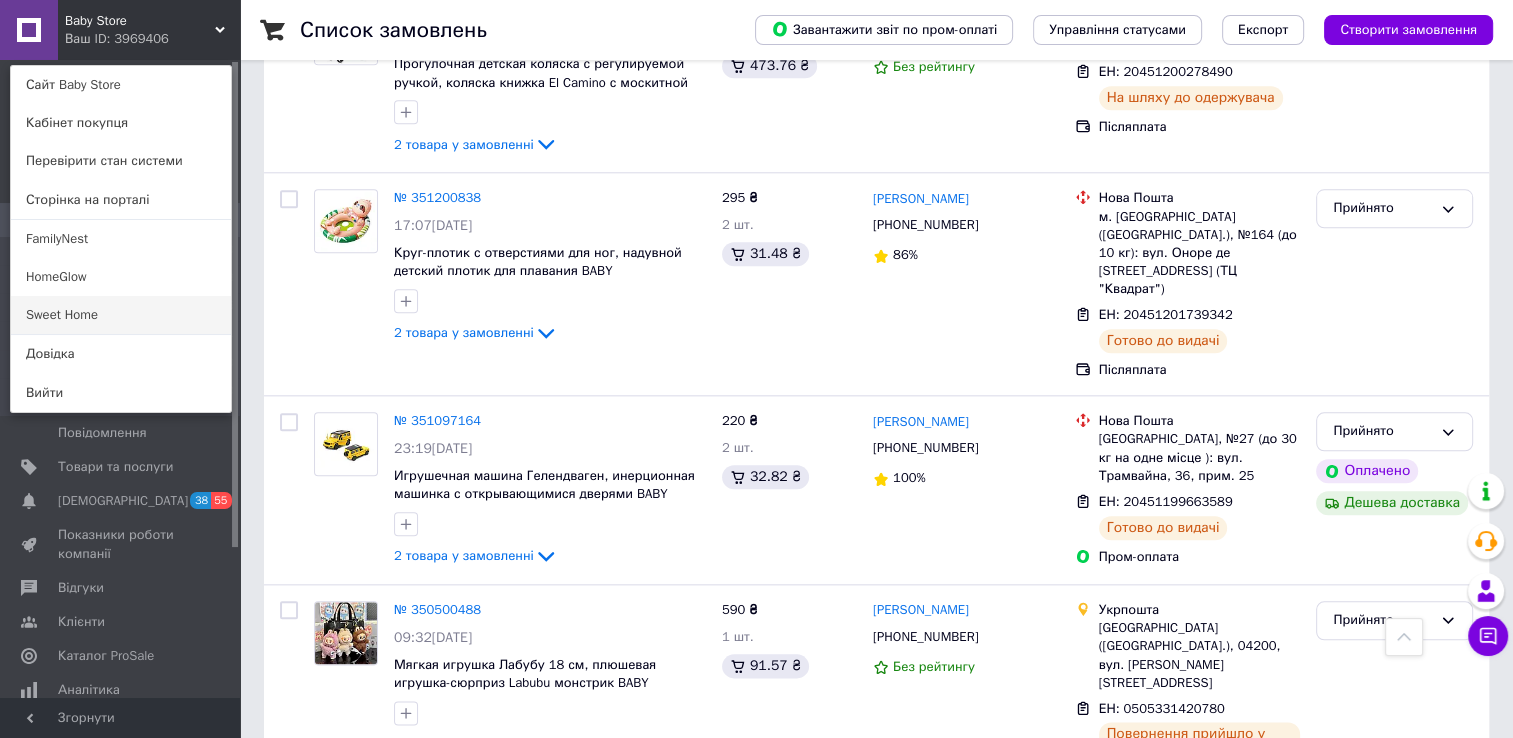 click on "Sweet Home" at bounding box center [121, 315] 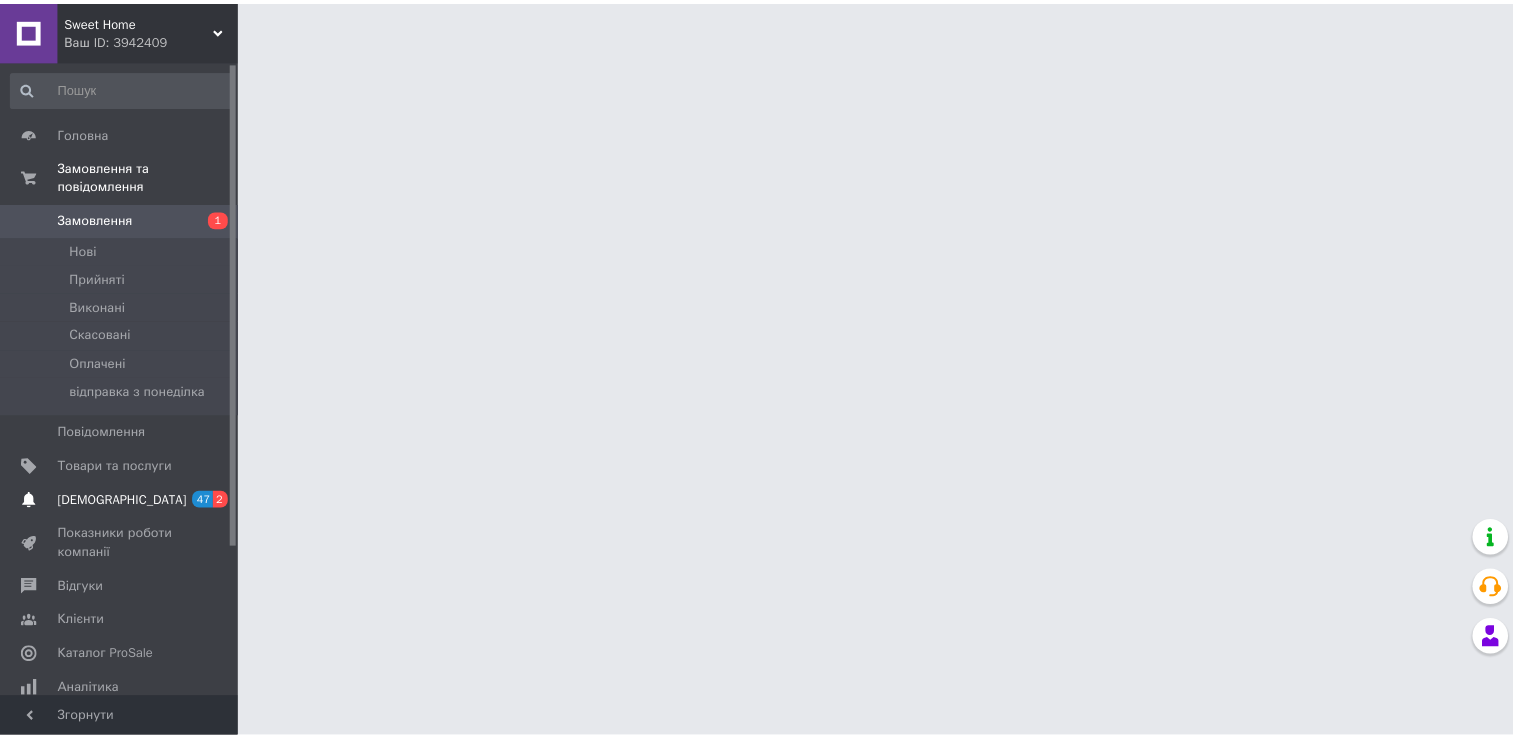 scroll, scrollTop: 0, scrollLeft: 0, axis: both 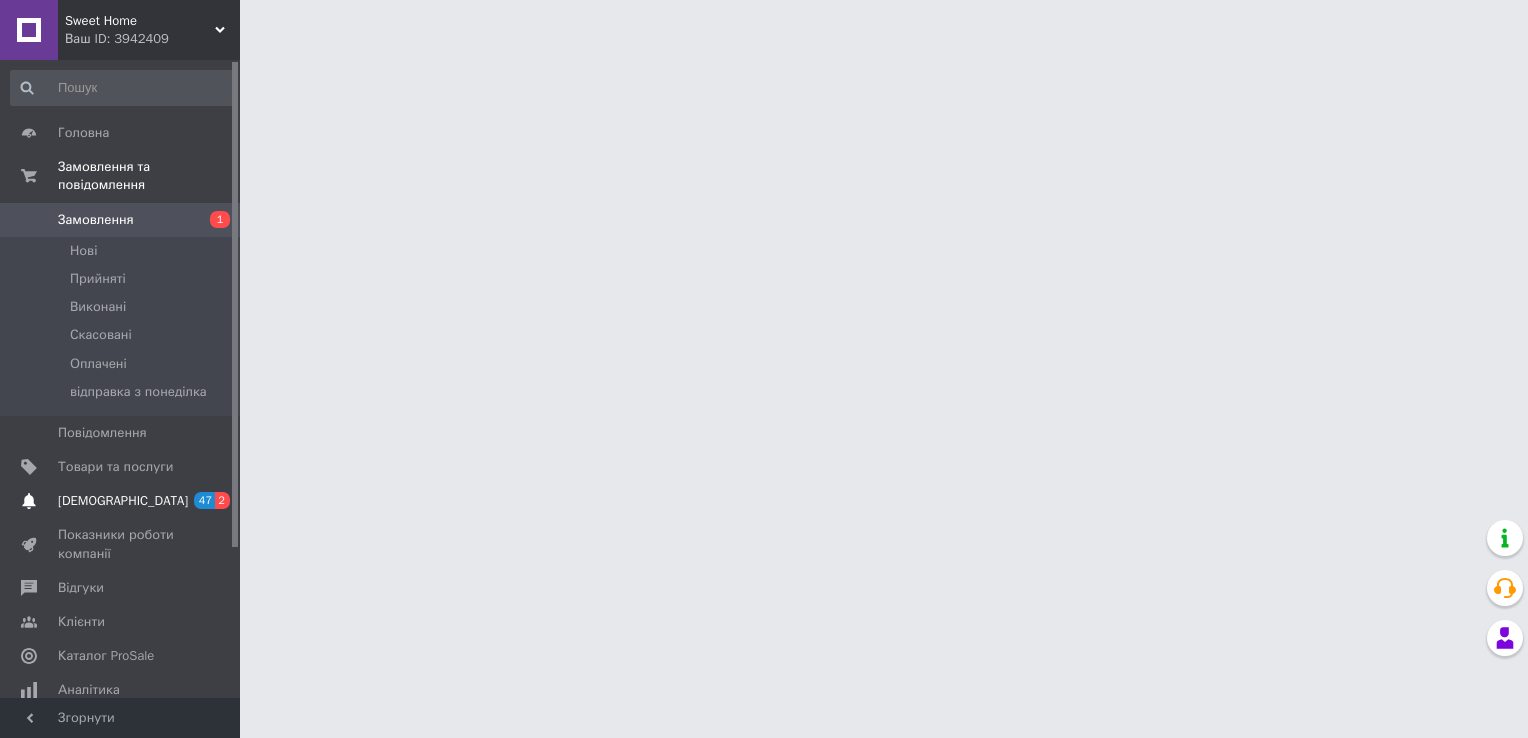 click on "[DEMOGRAPHIC_DATA] 47 2" at bounding box center (123, 501) 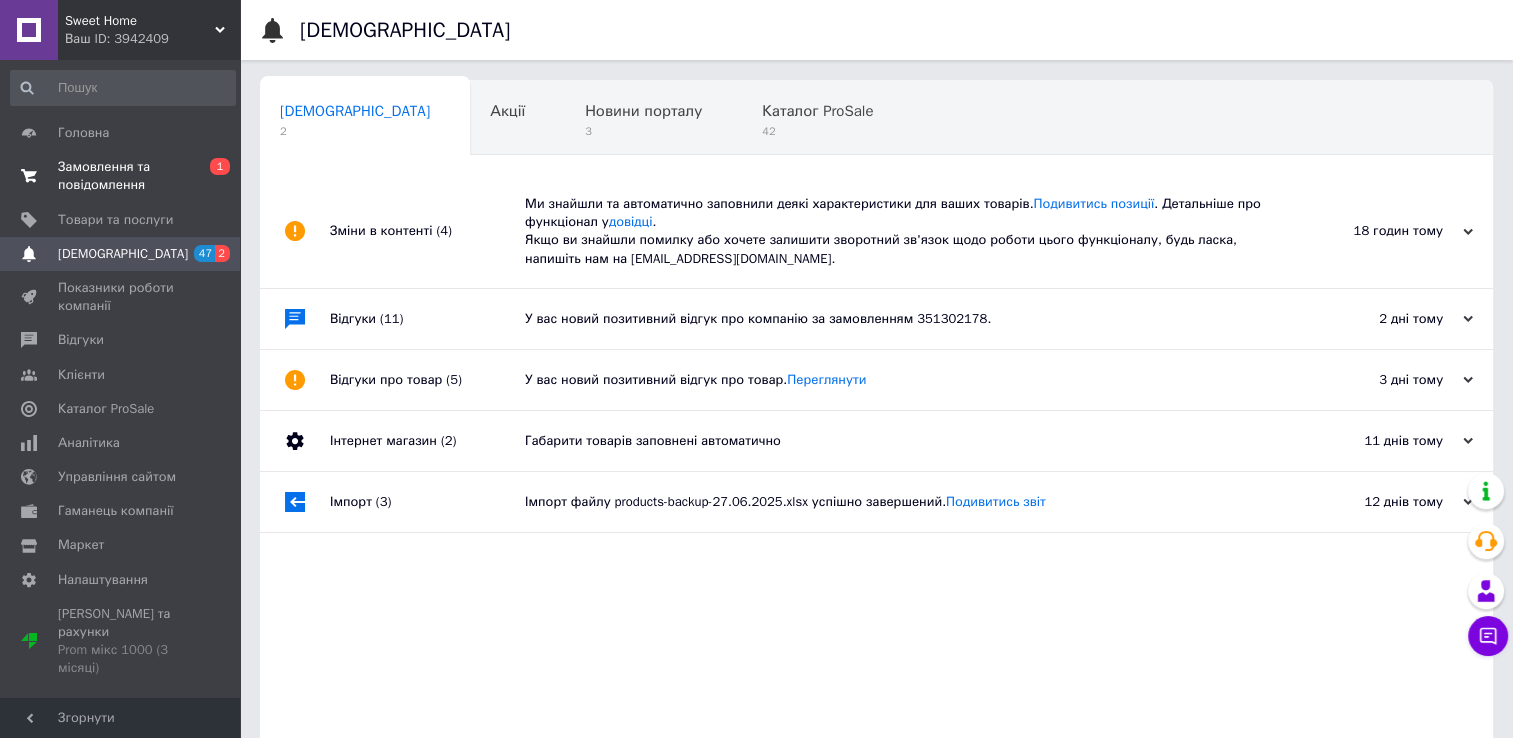 click on "Замовлення та повідомлення" at bounding box center [121, 176] 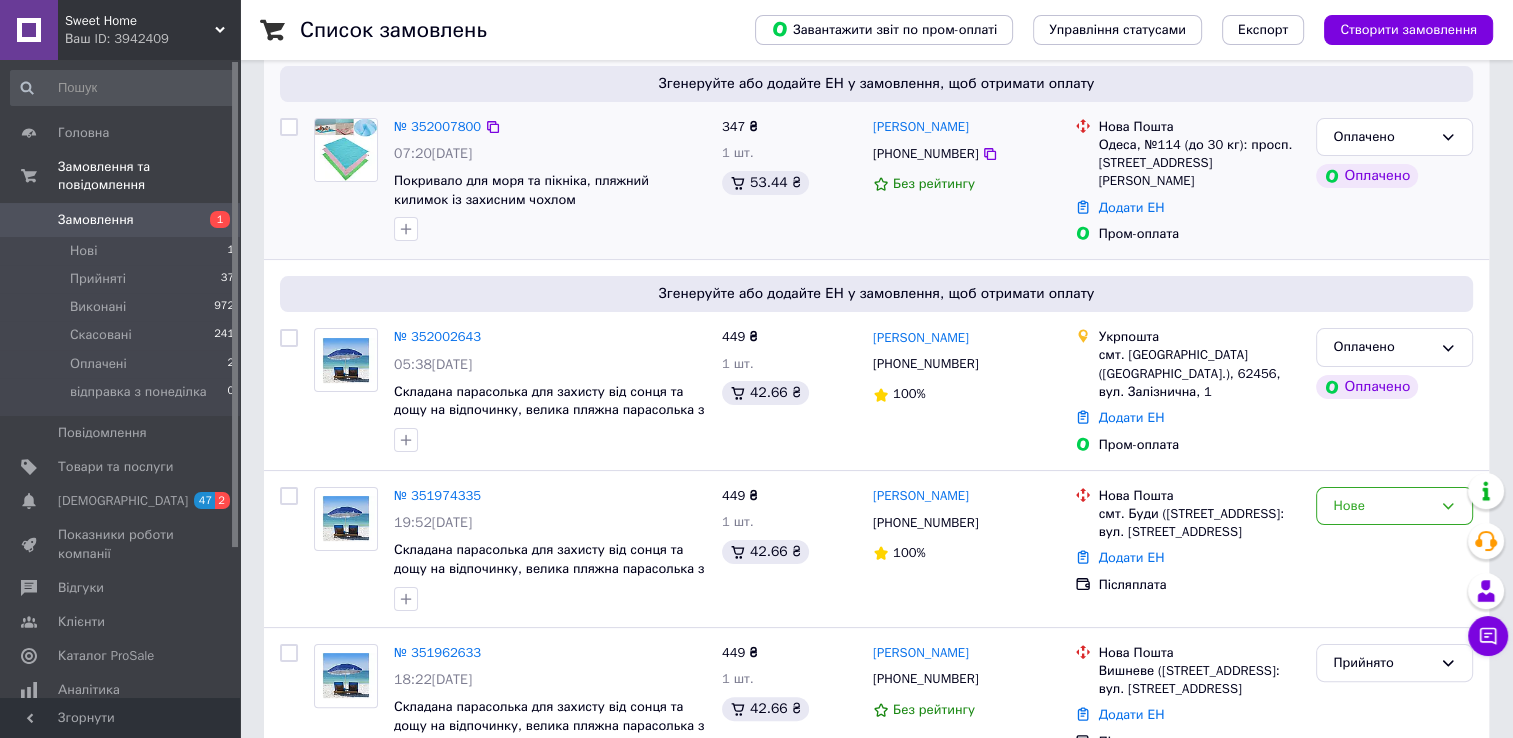 scroll, scrollTop: 300, scrollLeft: 0, axis: vertical 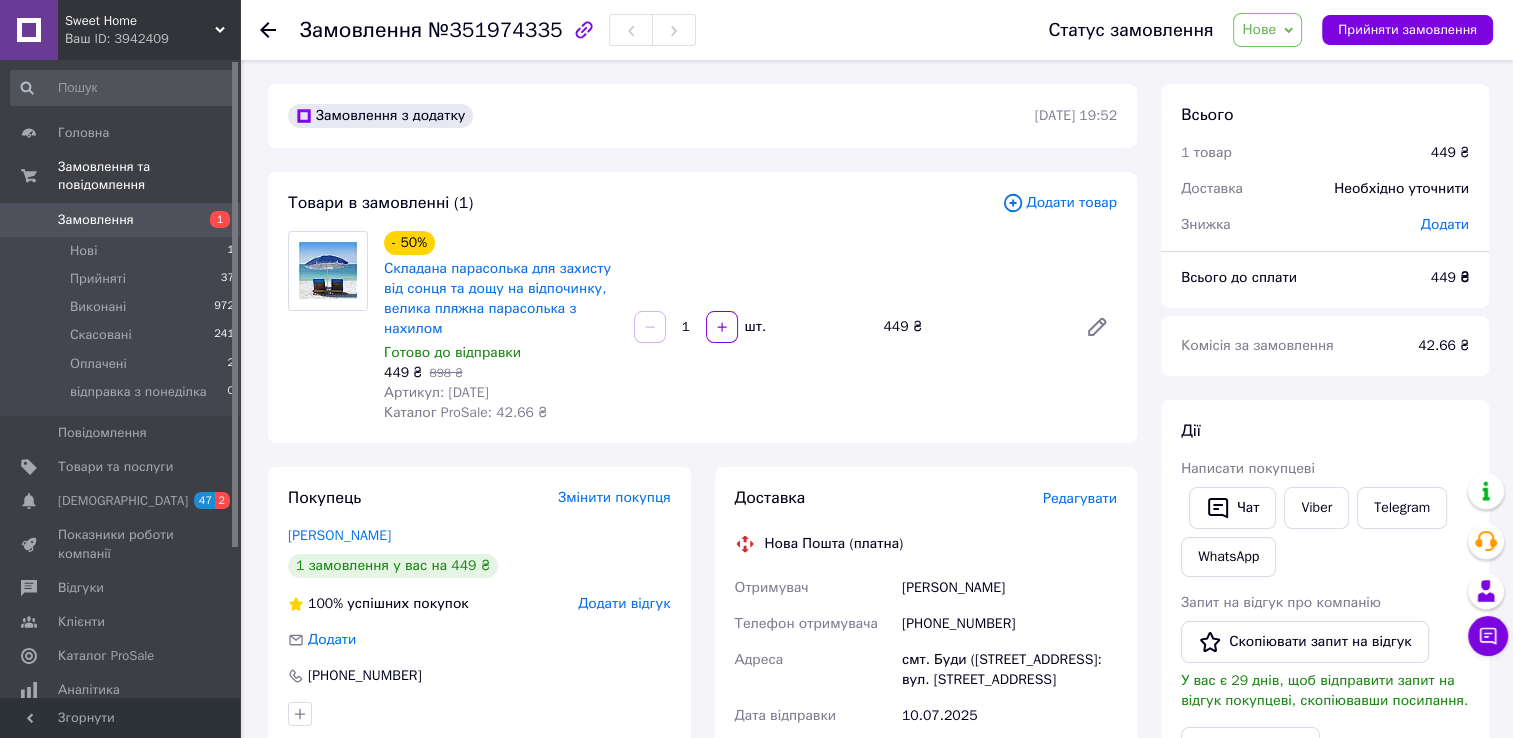 click on "Артикул: sa221107" at bounding box center (436, 392) 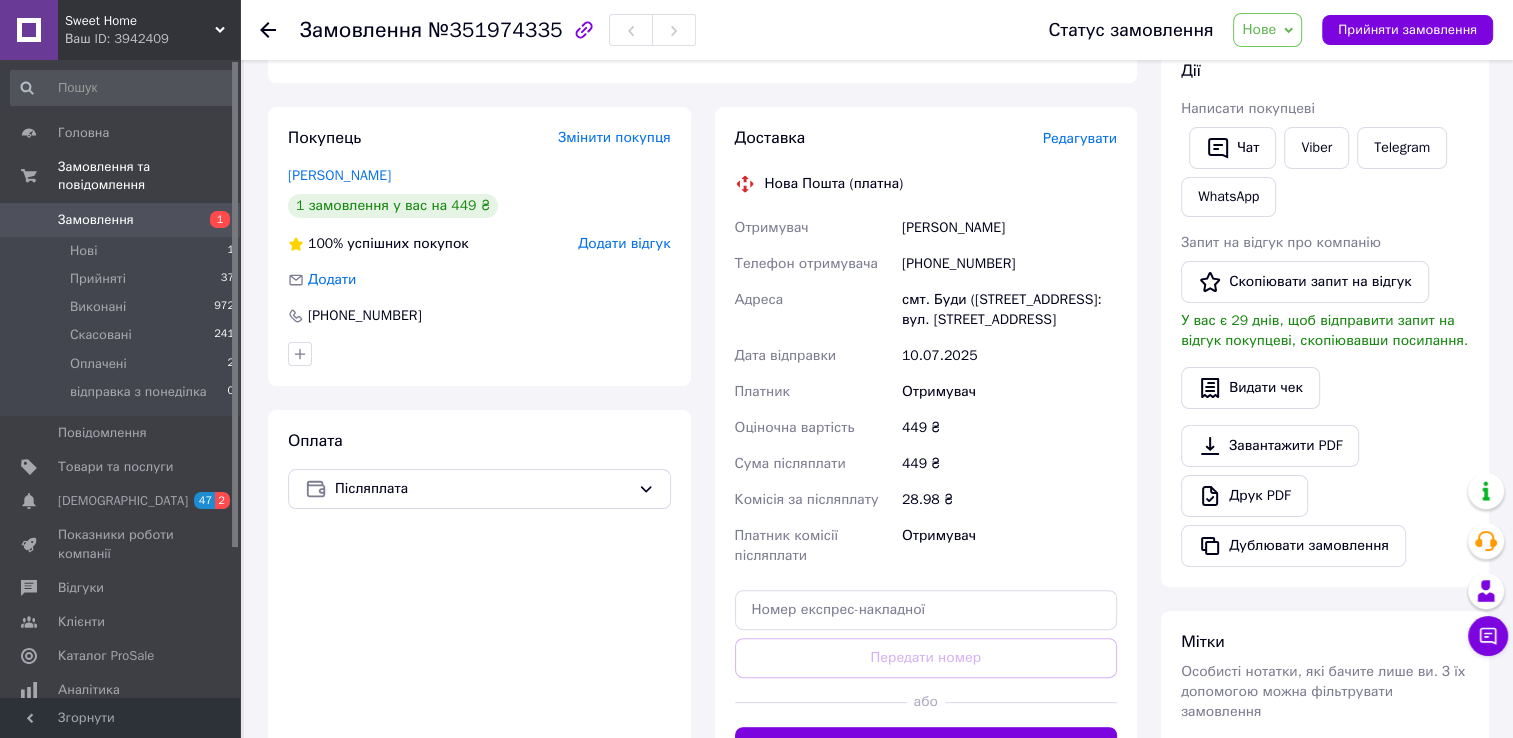 scroll, scrollTop: 400, scrollLeft: 0, axis: vertical 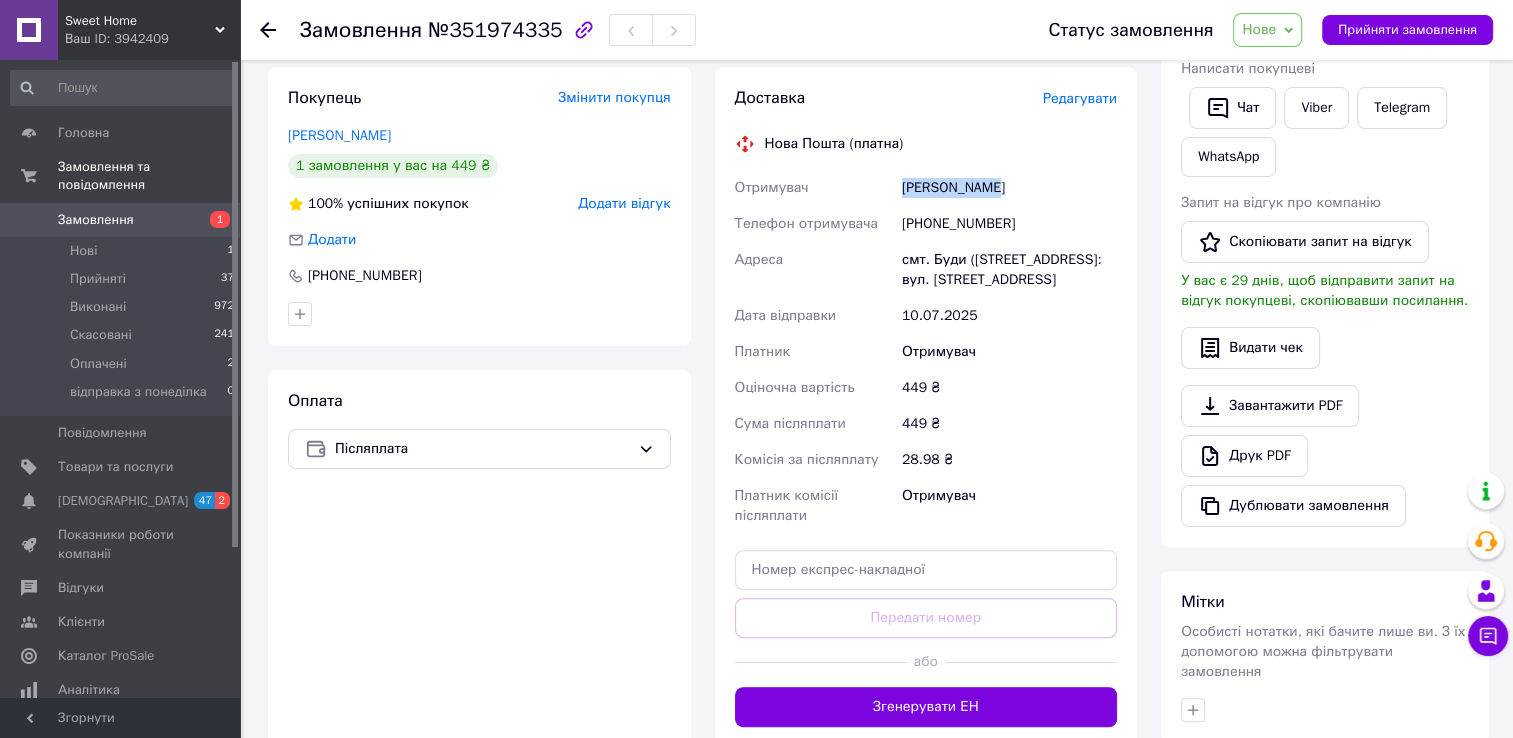 drag, startPoint x: 888, startPoint y: 194, endPoint x: 1002, endPoint y: 191, distance: 114.03947 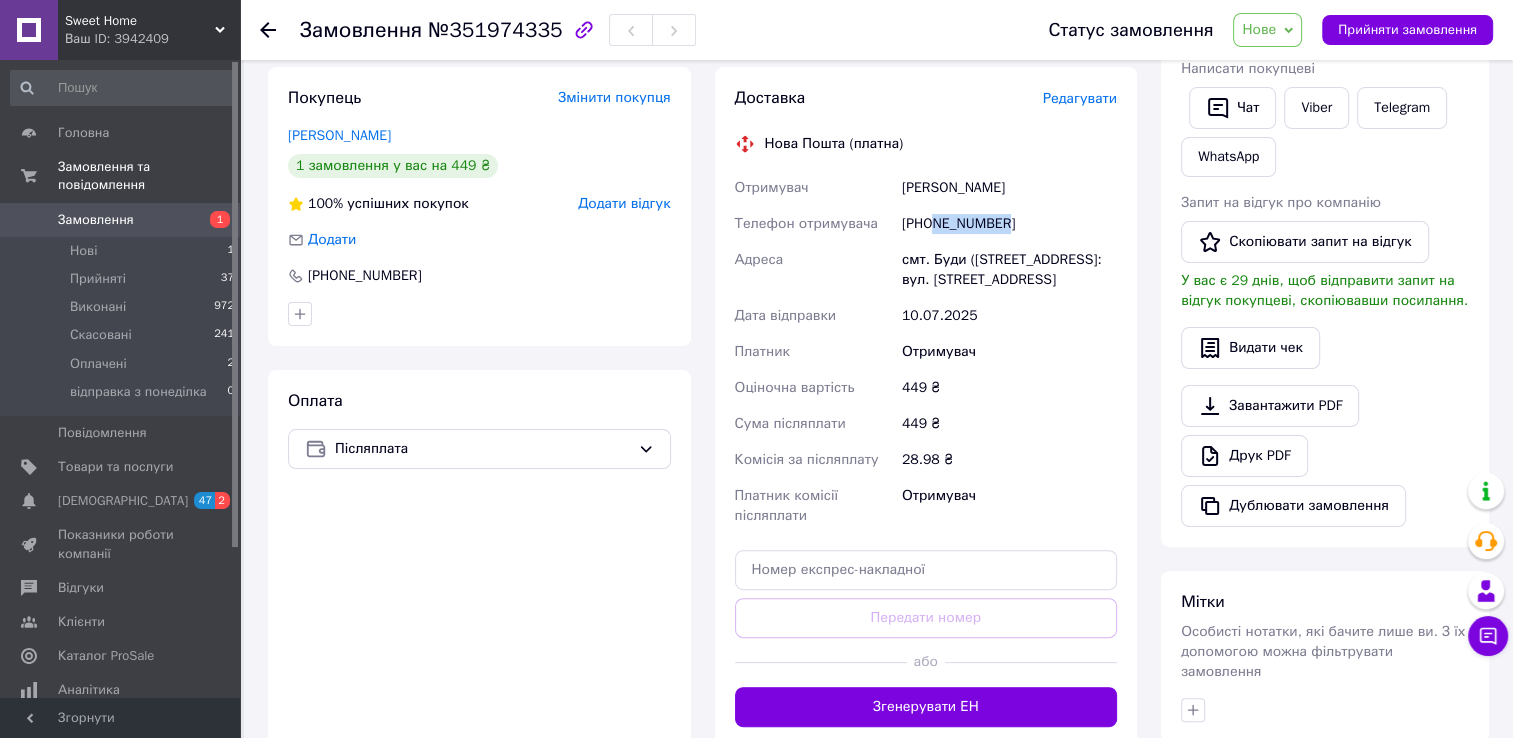 drag, startPoint x: 992, startPoint y: 219, endPoint x: 931, endPoint y: 234, distance: 62.817196 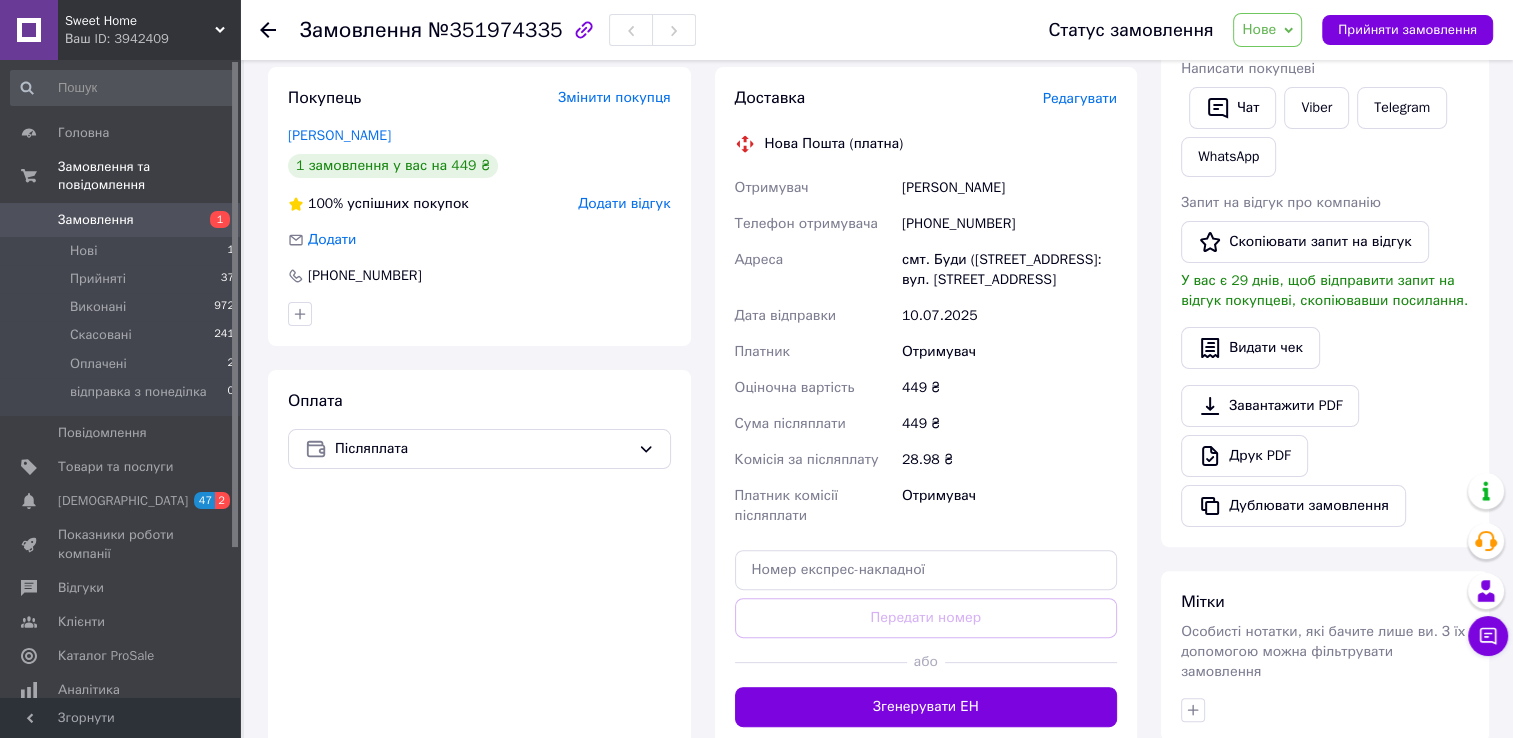click on "смт. Буди (Харківська обл.), №1: вул. Залізнична, 13б" at bounding box center (1009, 270) 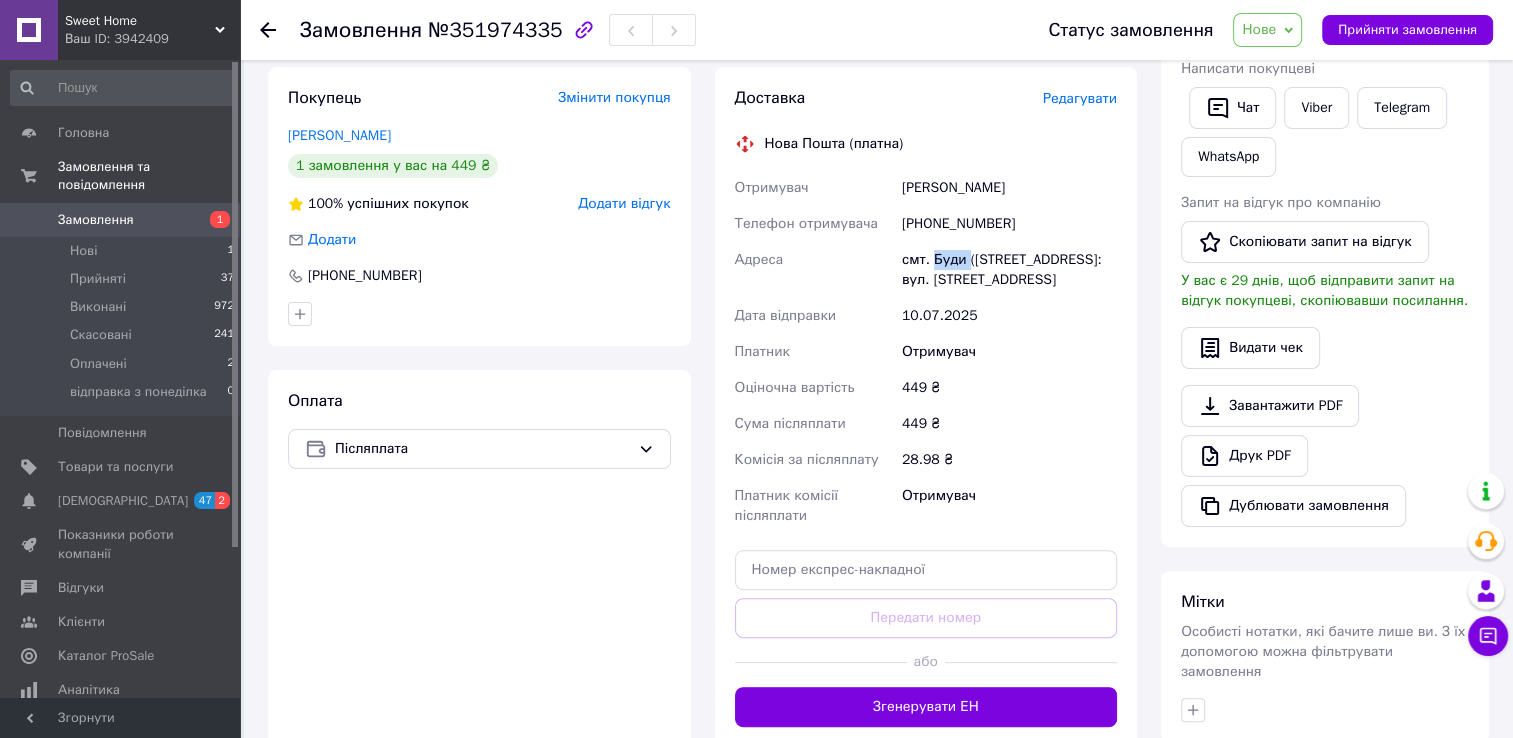 click on "смт. Буди (Харківська обл.), №1: вул. Залізнична, 13б" at bounding box center [1009, 270] 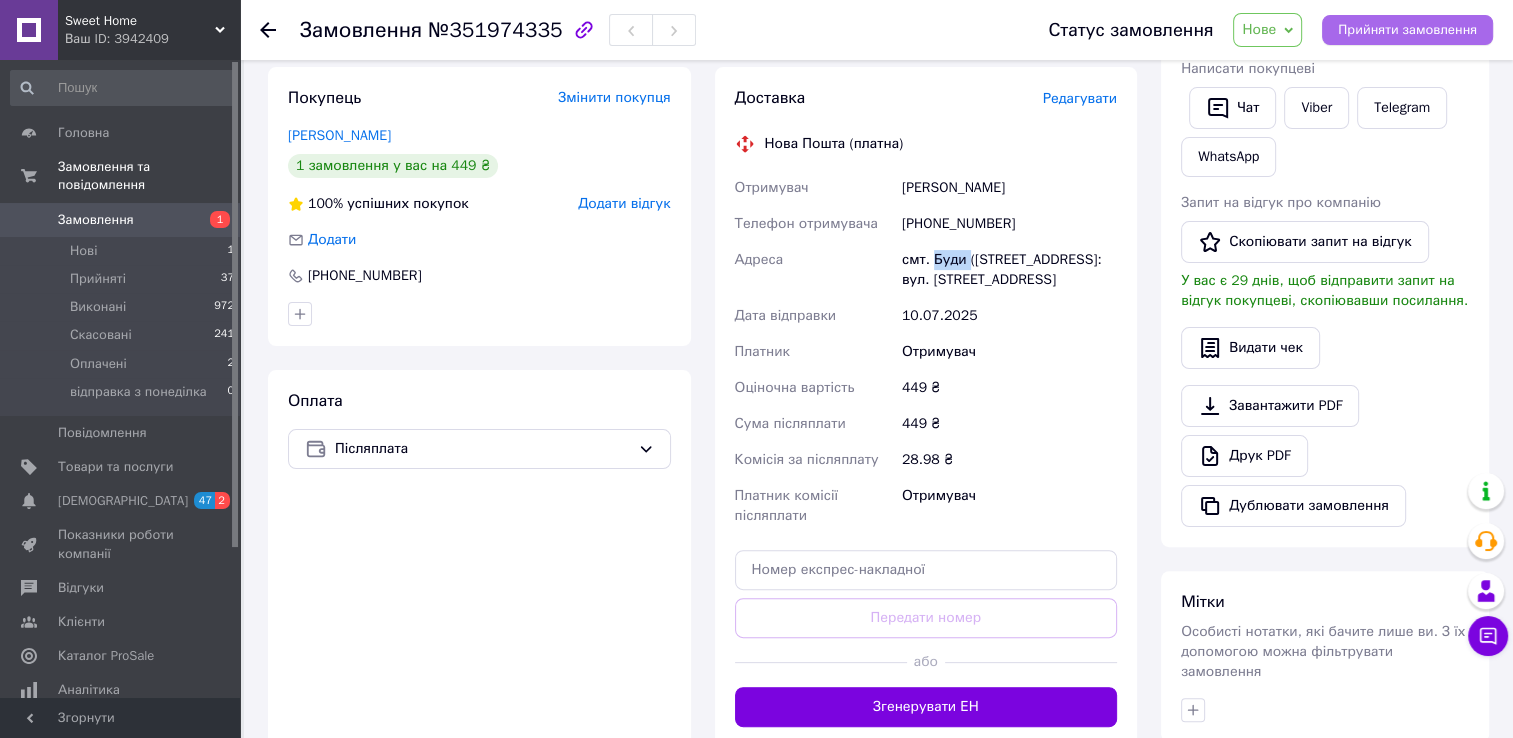 click on "Прийняти замовлення" at bounding box center [1407, 30] 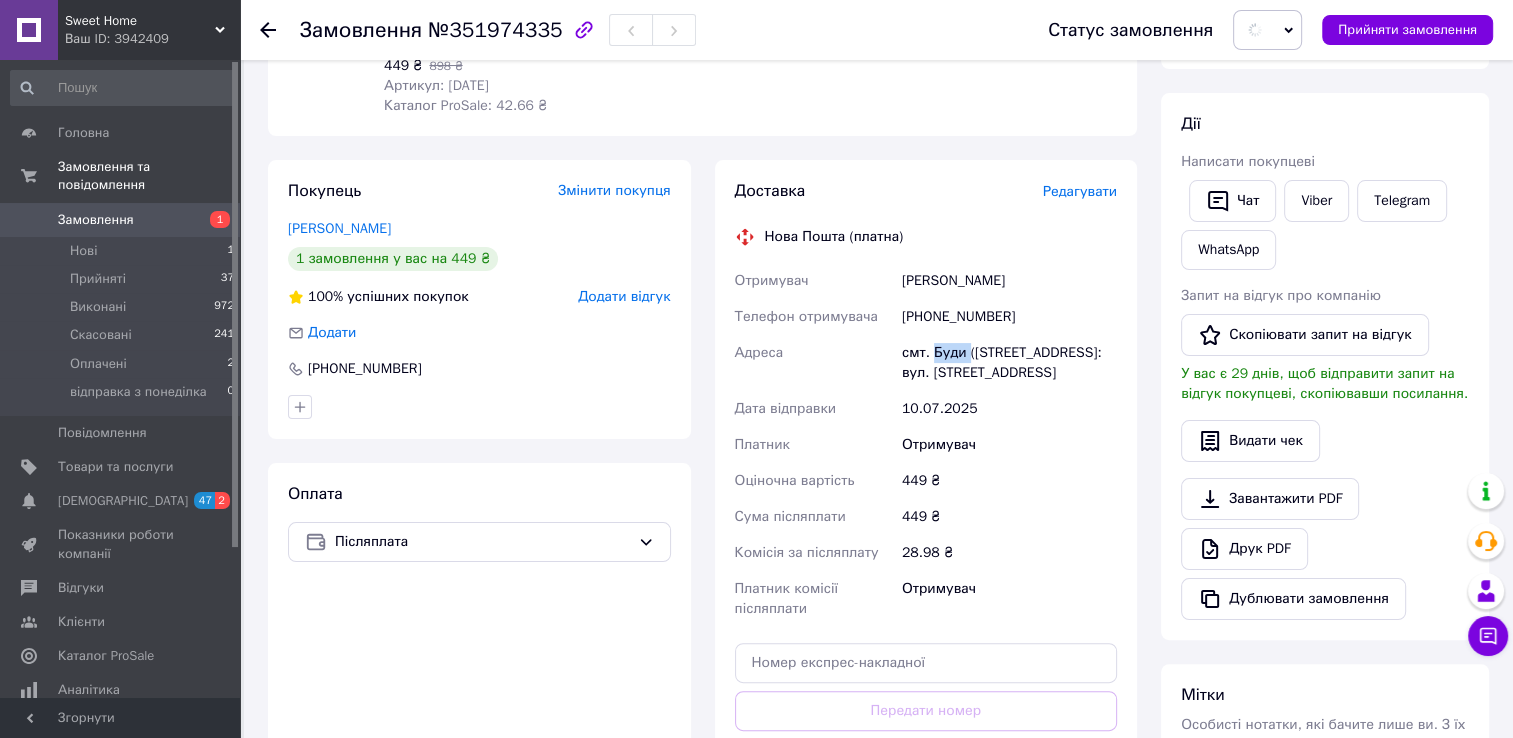 scroll, scrollTop: 200, scrollLeft: 0, axis: vertical 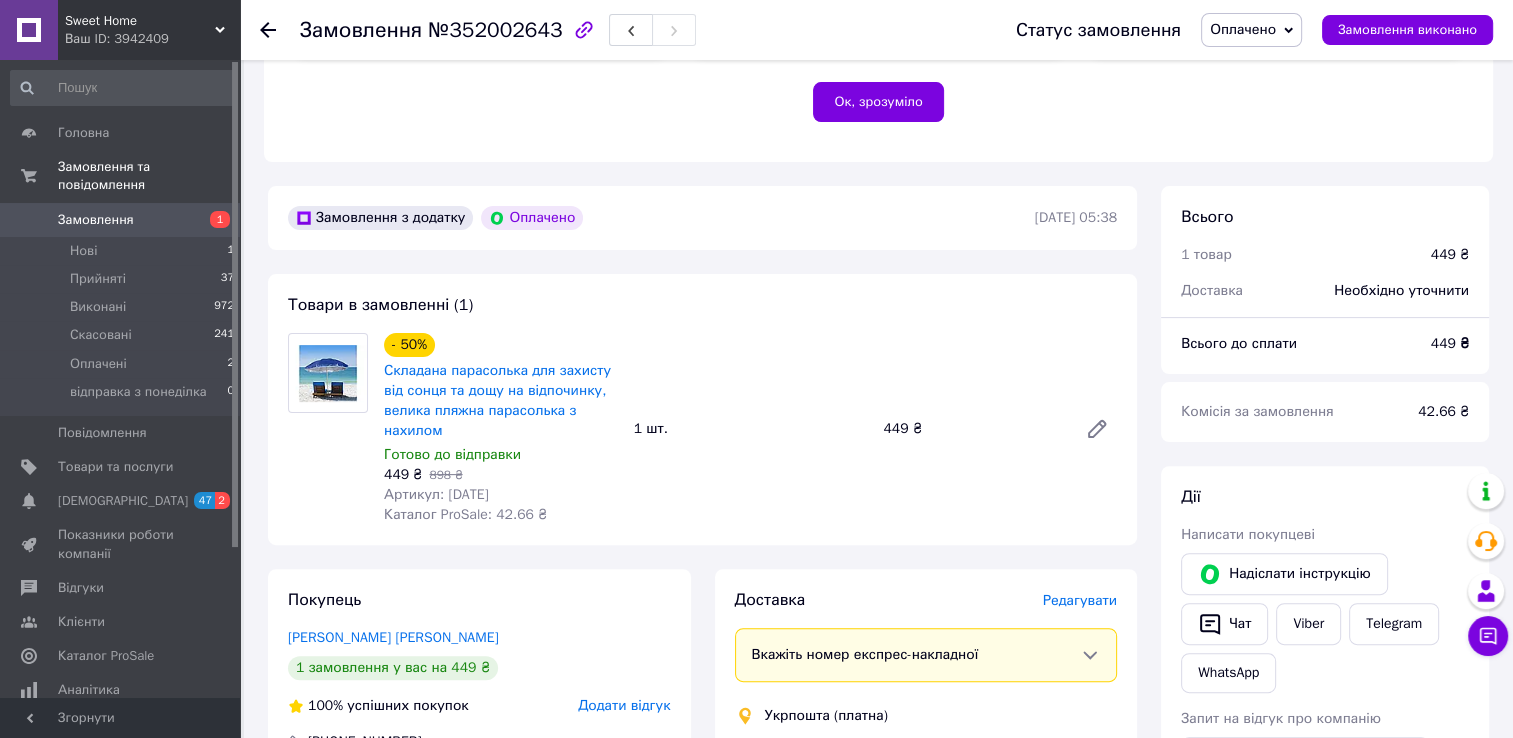 click on "Артикул: [DATE]" at bounding box center (436, 494) 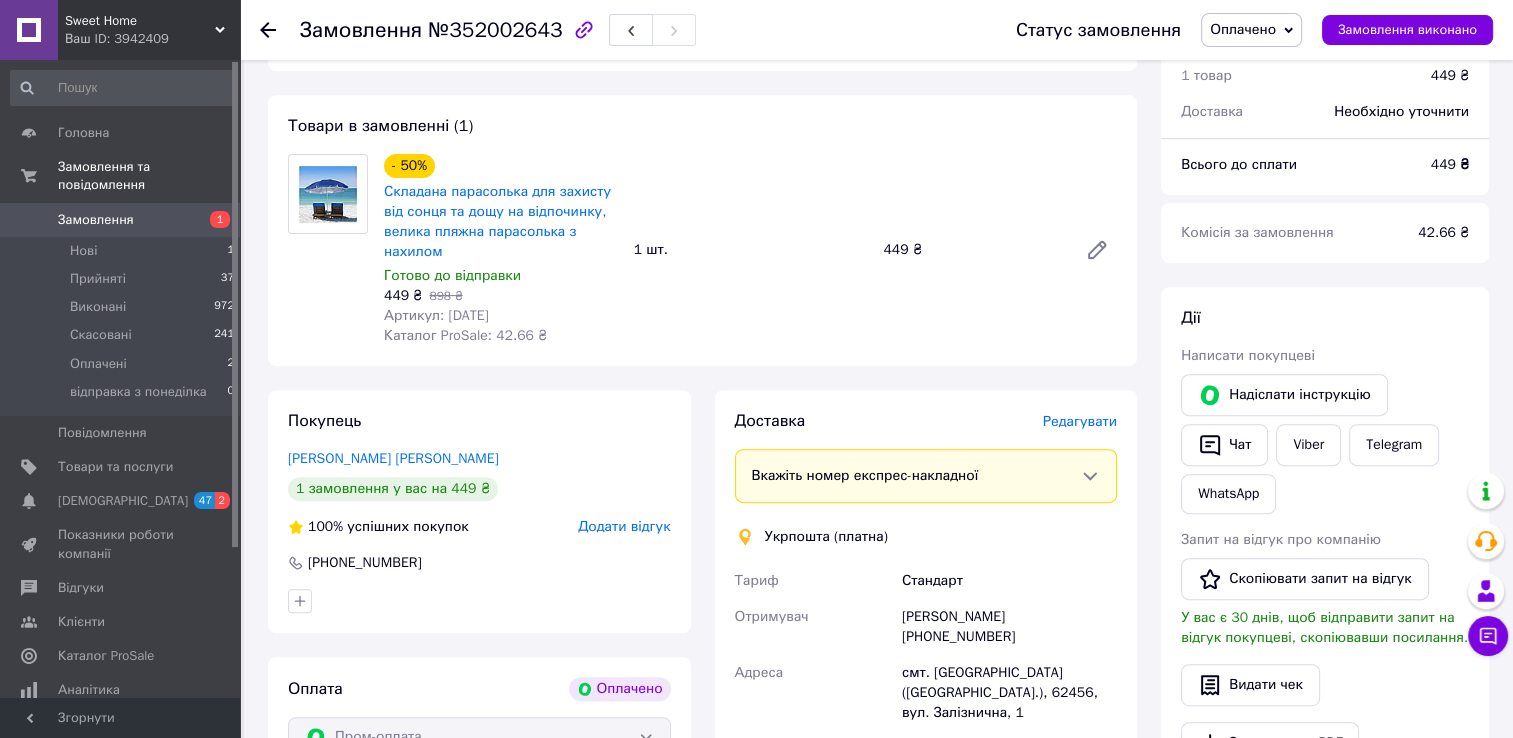 scroll, scrollTop: 700, scrollLeft: 0, axis: vertical 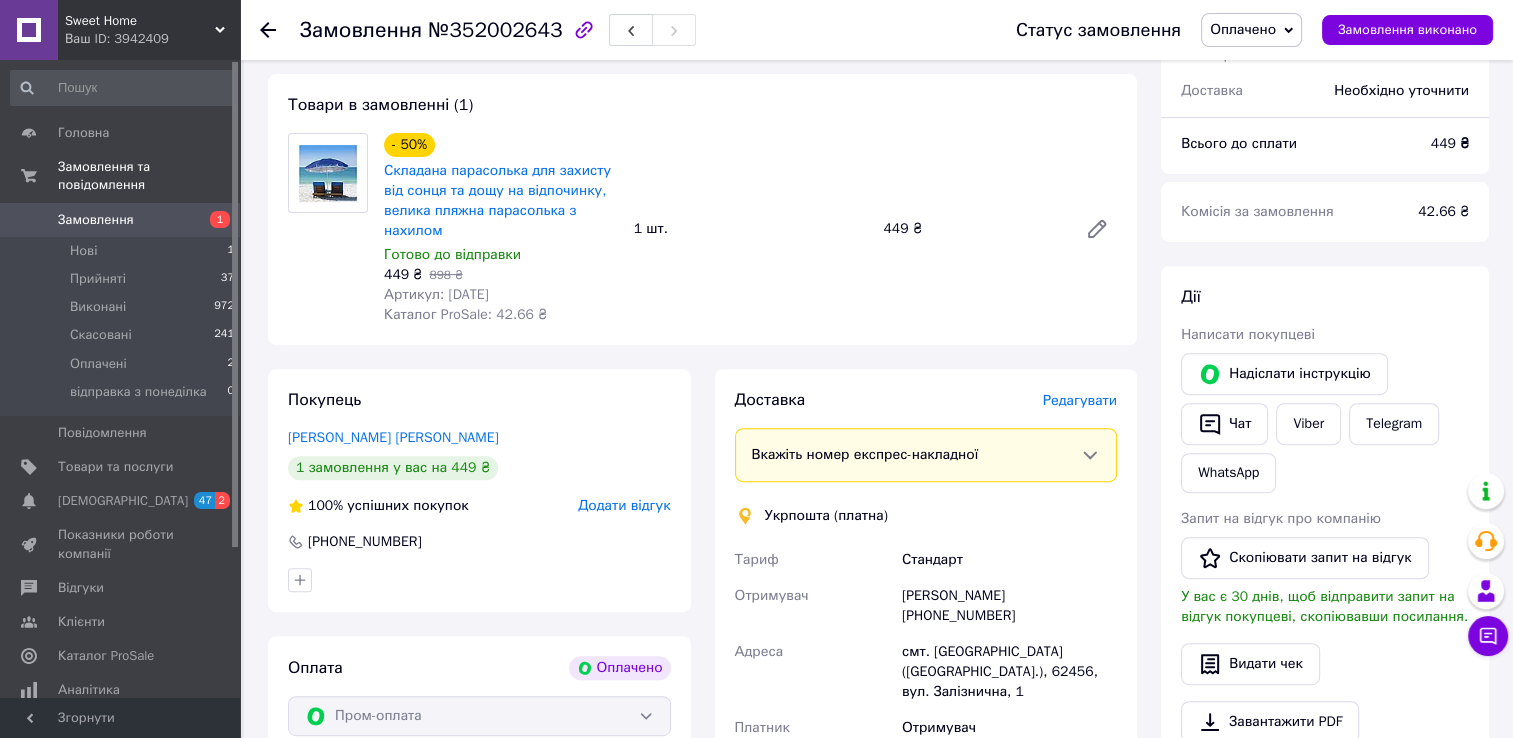 copy on "[DATE]" 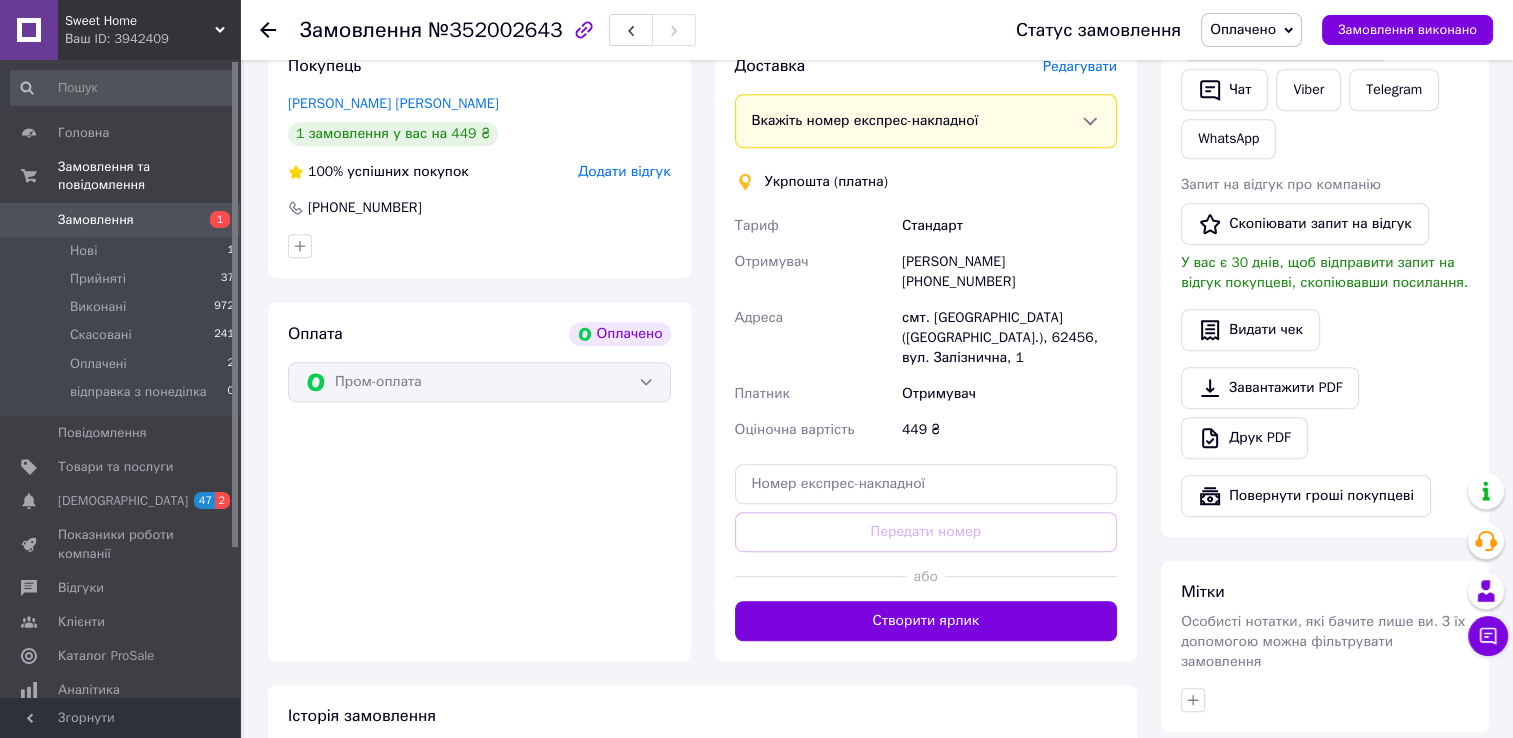 scroll, scrollTop: 1000, scrollLeft: 0, axis: vertical 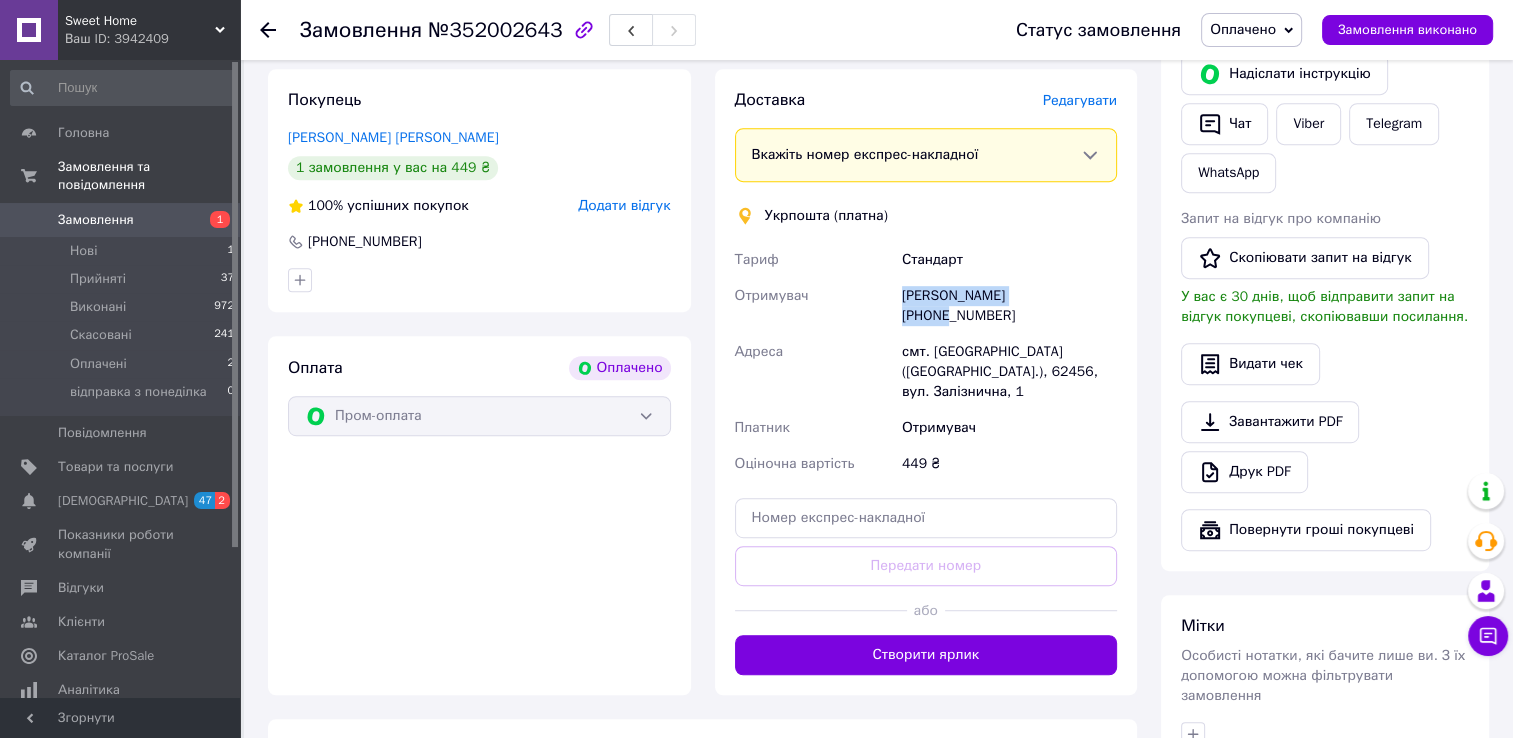drag, startPoint x: 891, startPoint y: 291, endPoint x: 1072, endPoint y: 295, distance: 181.04419 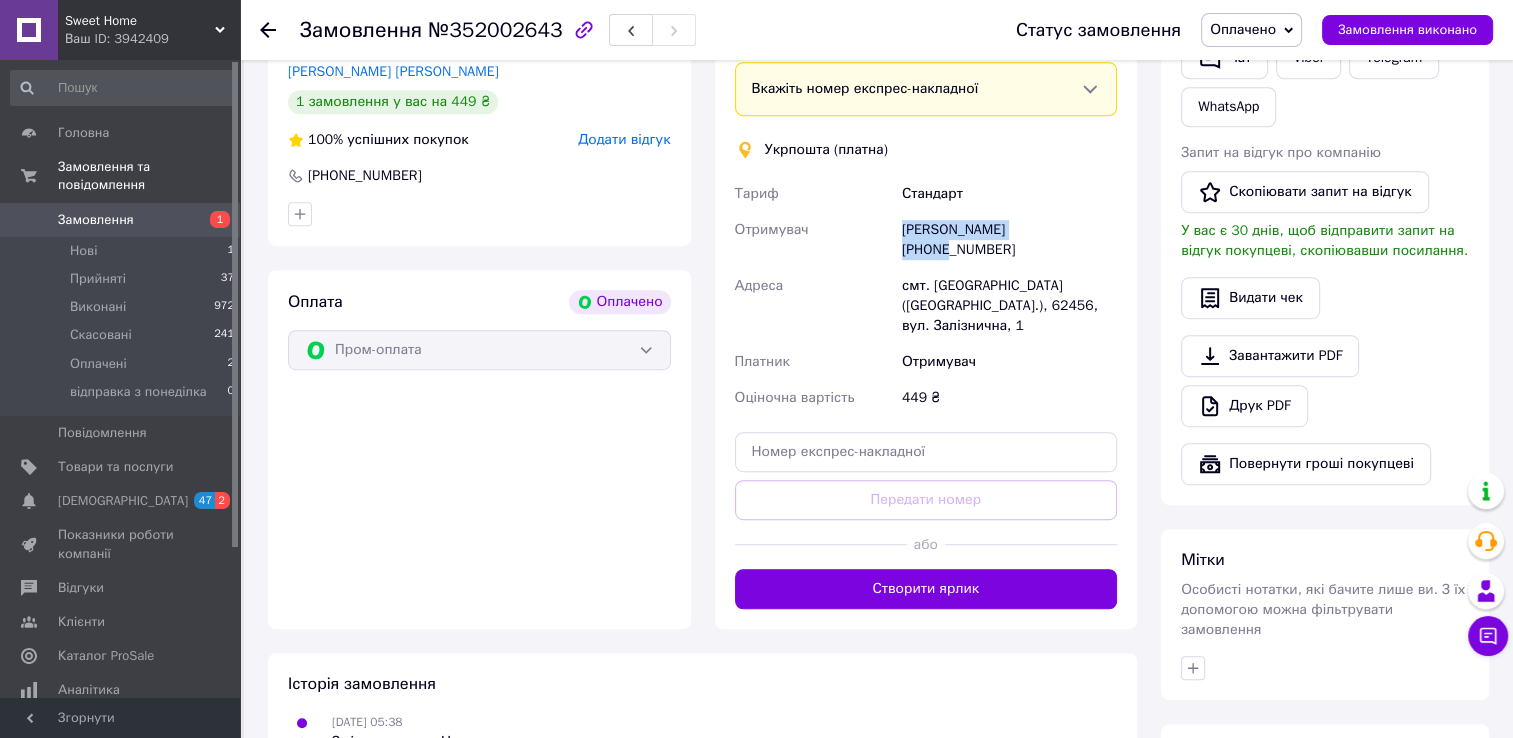 scroll, scrollTop: 1100, scrollLeft: 0, axis: vertical 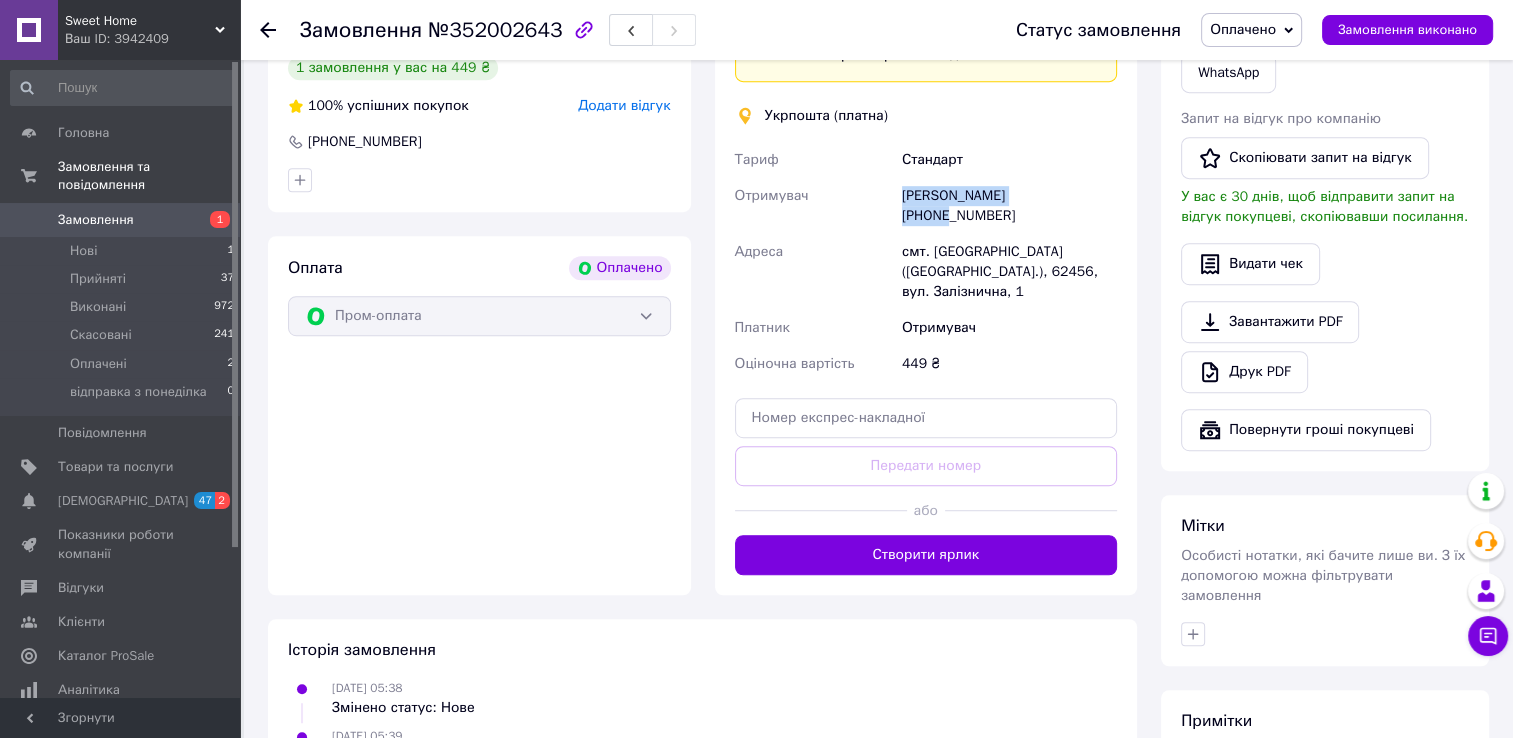 drag, startPoint x: 1008, startPoint y: 214, endPoint x: 935, endPoint y: 225, distance: 73.82411 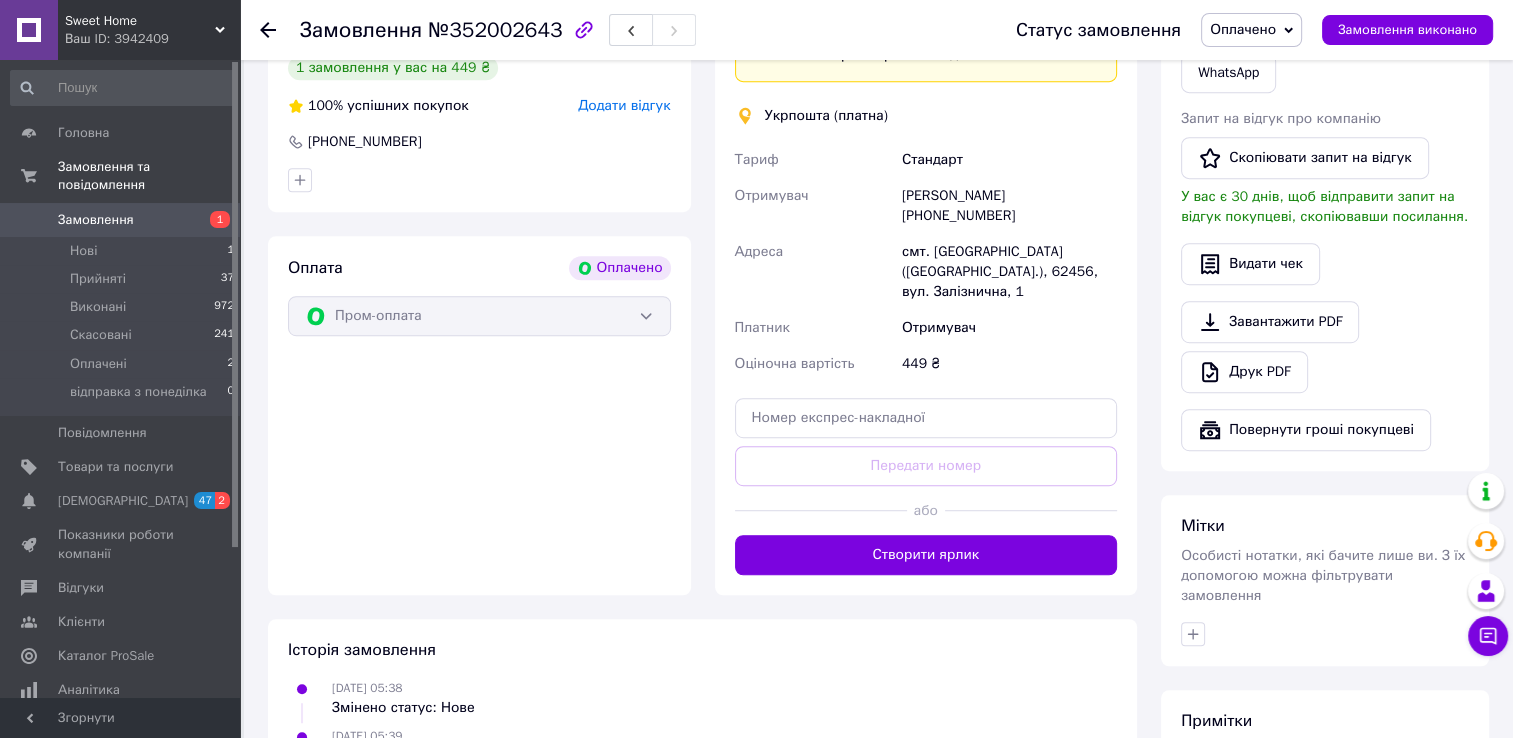 click on "смт. [GEOGRAPHIC_DATA] ([GEOGRAPHIC_DATA].), 62456, вул. Залізнична, 1" at bounding box center (1009, 272) 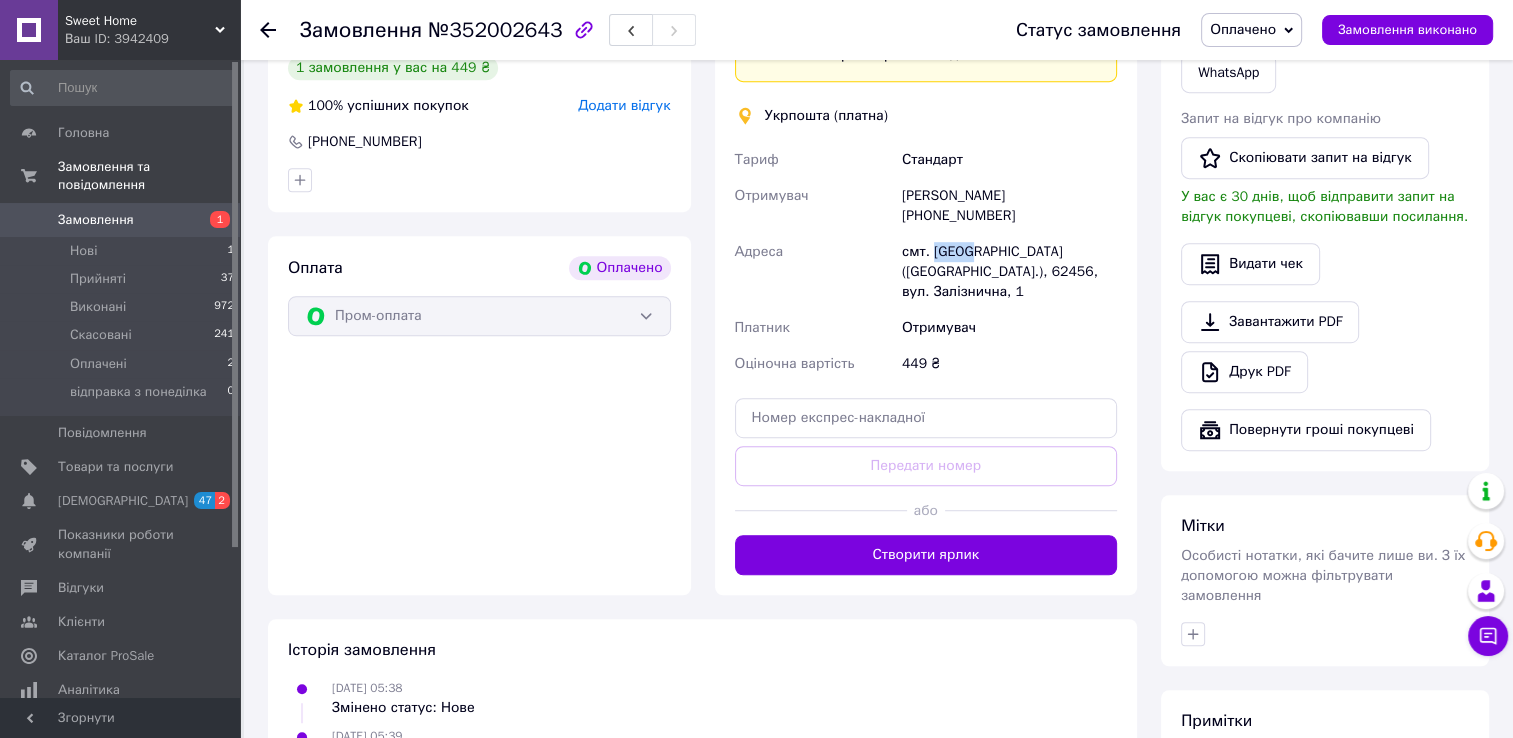 click on "смт. Буди (Харківська обл.), 62456, вул. Залізнична, 1" at bounding box center [1009, 272] 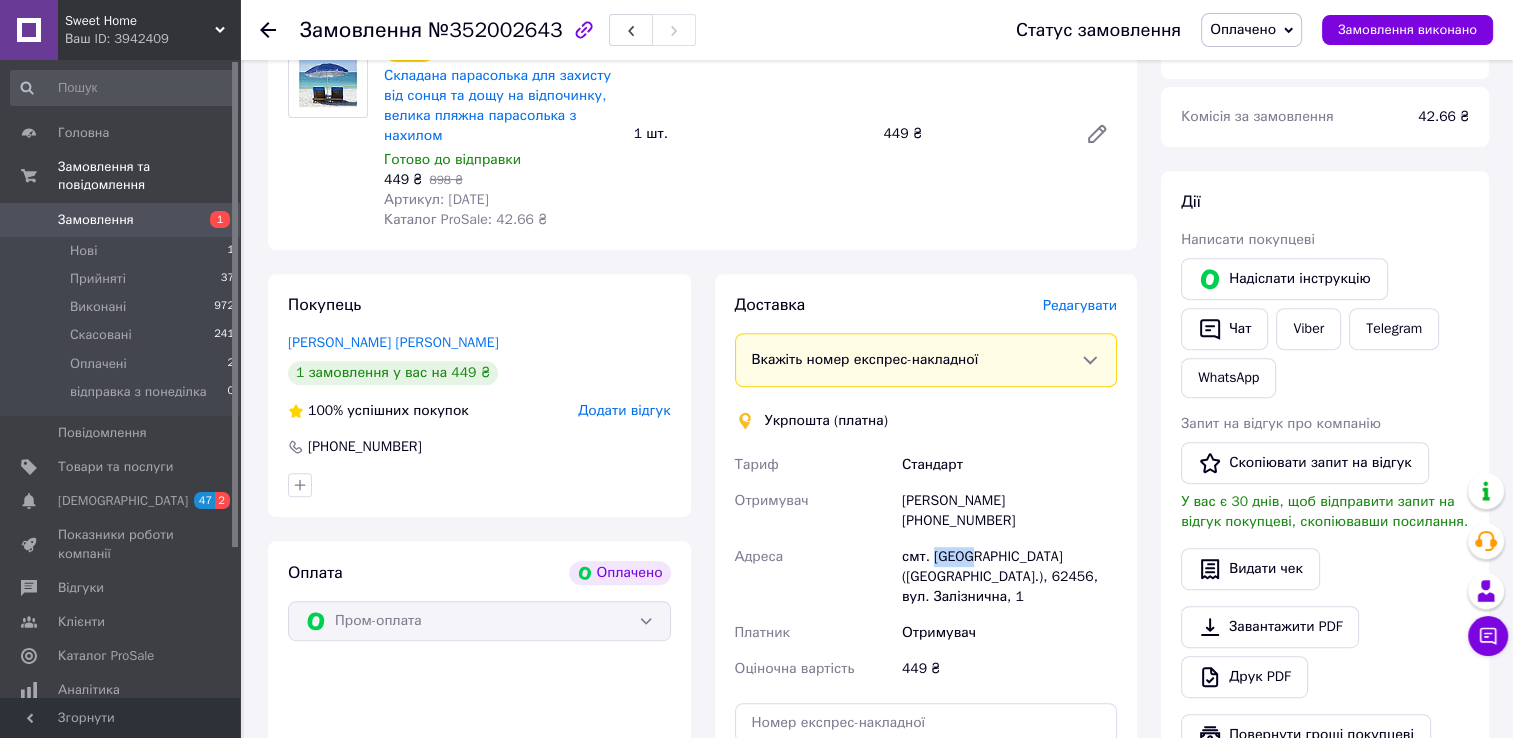 scroll, scrollTop: 900, scrollLeft: 0, axis: vertical 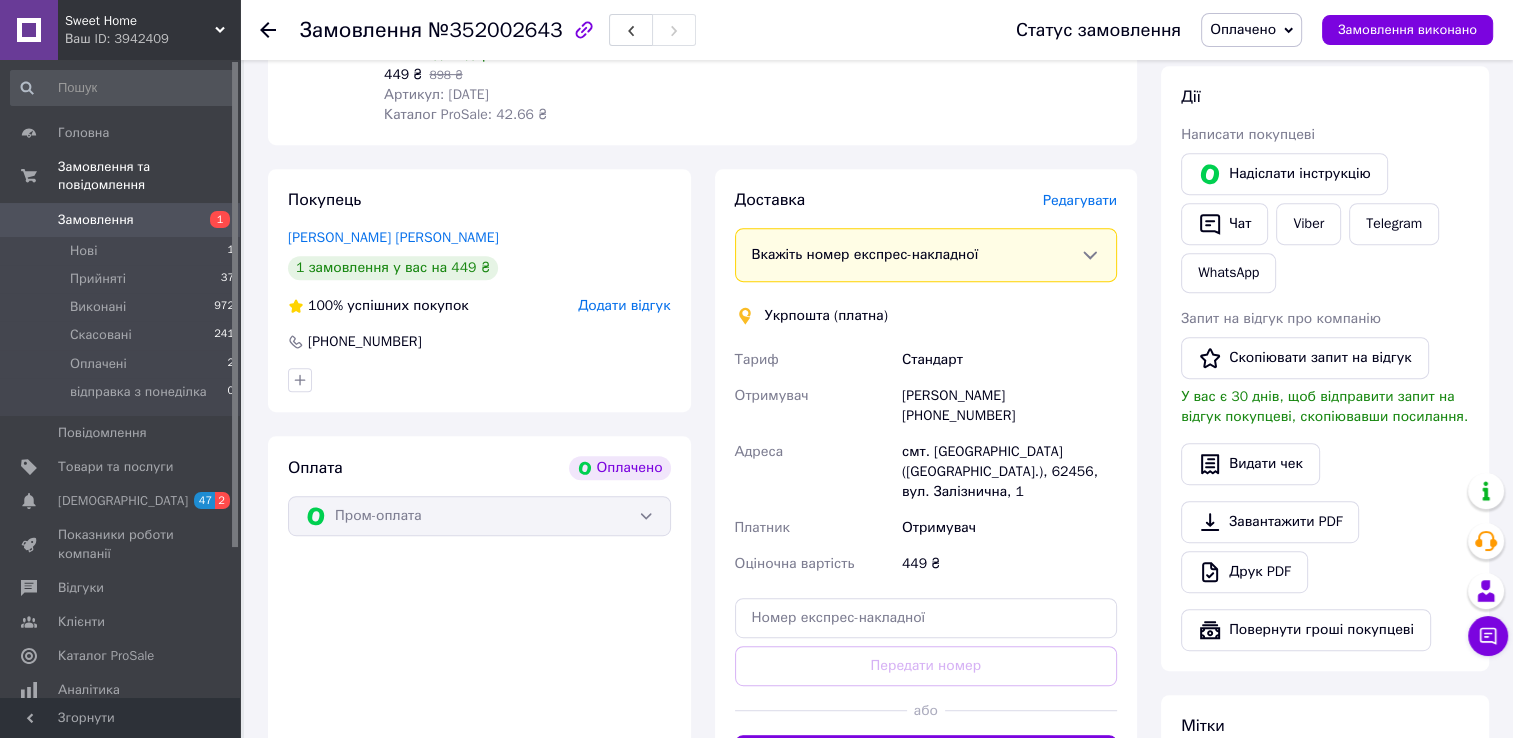 click on "смт. Буди (Харківська обл.), 62456, вул. Залізнична, 1" at bounding box center (1009, 472) 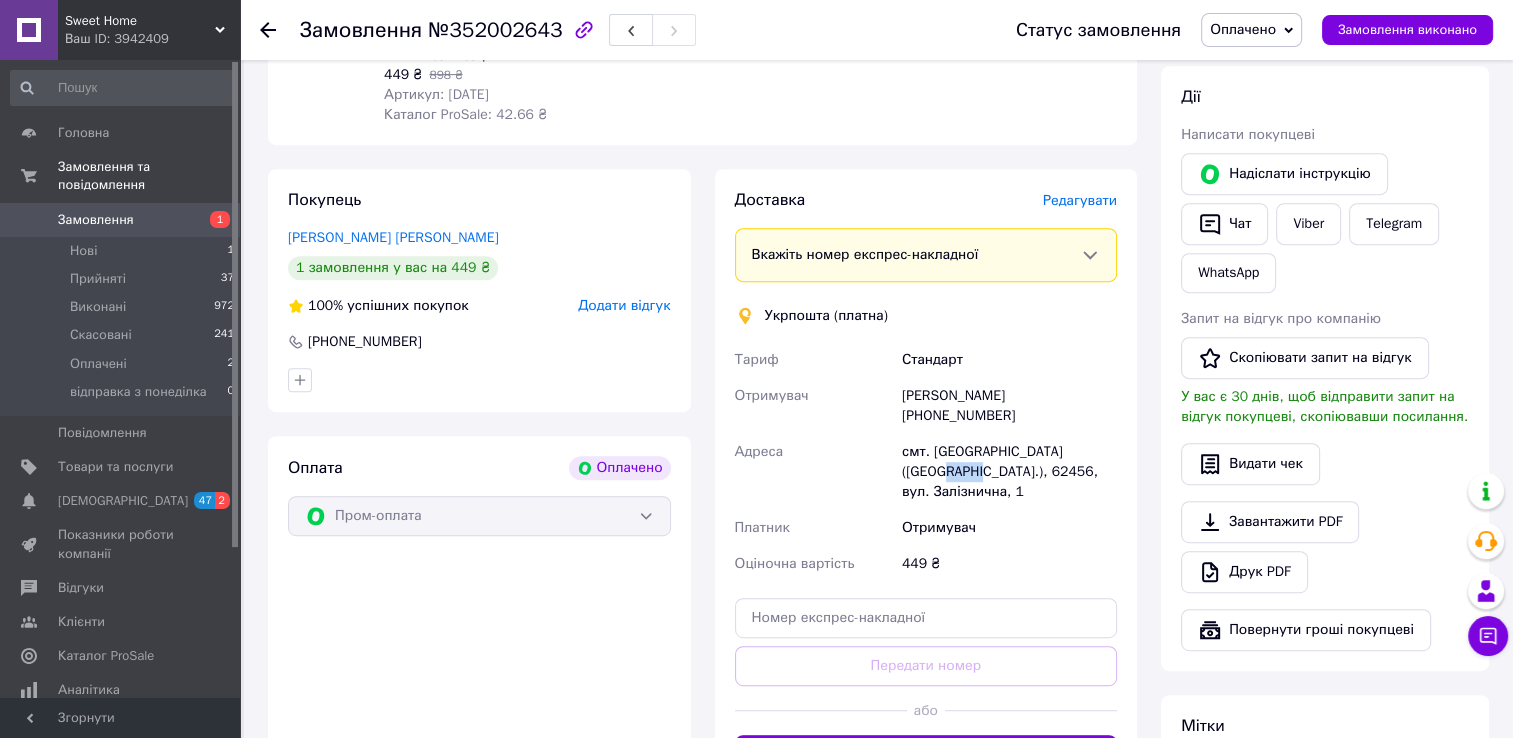 click on "смт. Буди (Харківська обл.), 62456, вул. Залізнична, 1" at bounding box center [1009, 472] 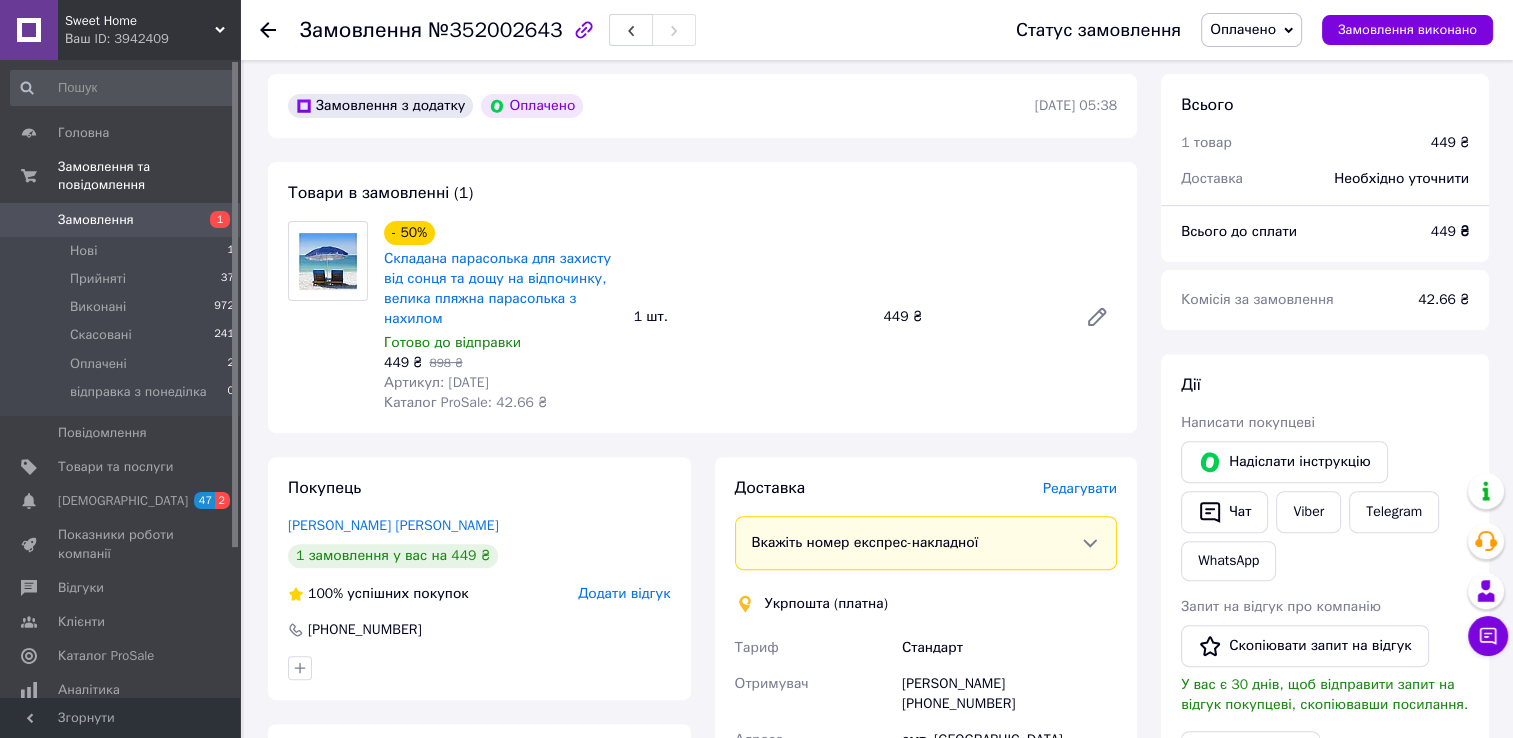 scroll, scrollTop: 400, scrollLeft: 0, axis: vertical 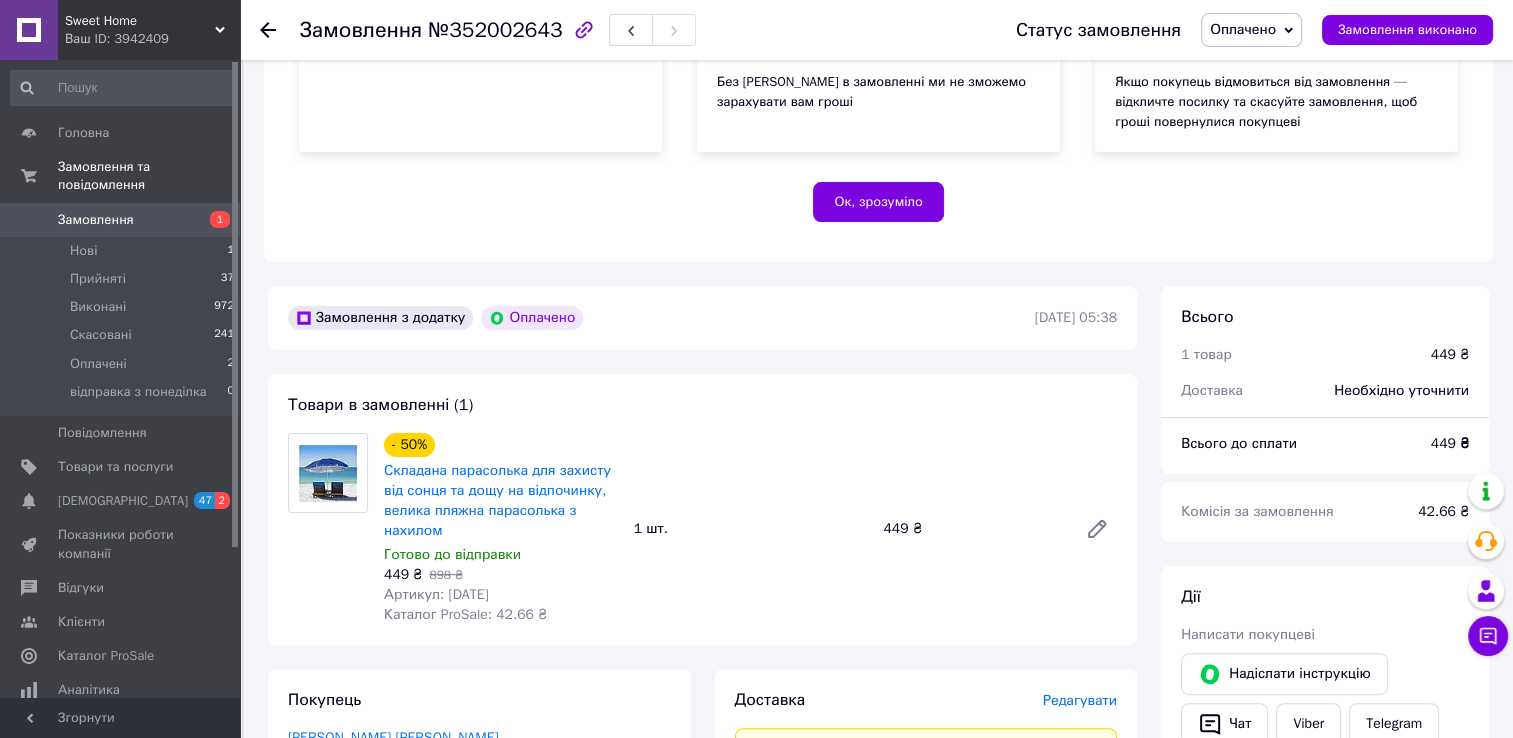 click on "Оплачено" at bounding box center (1251, 30) 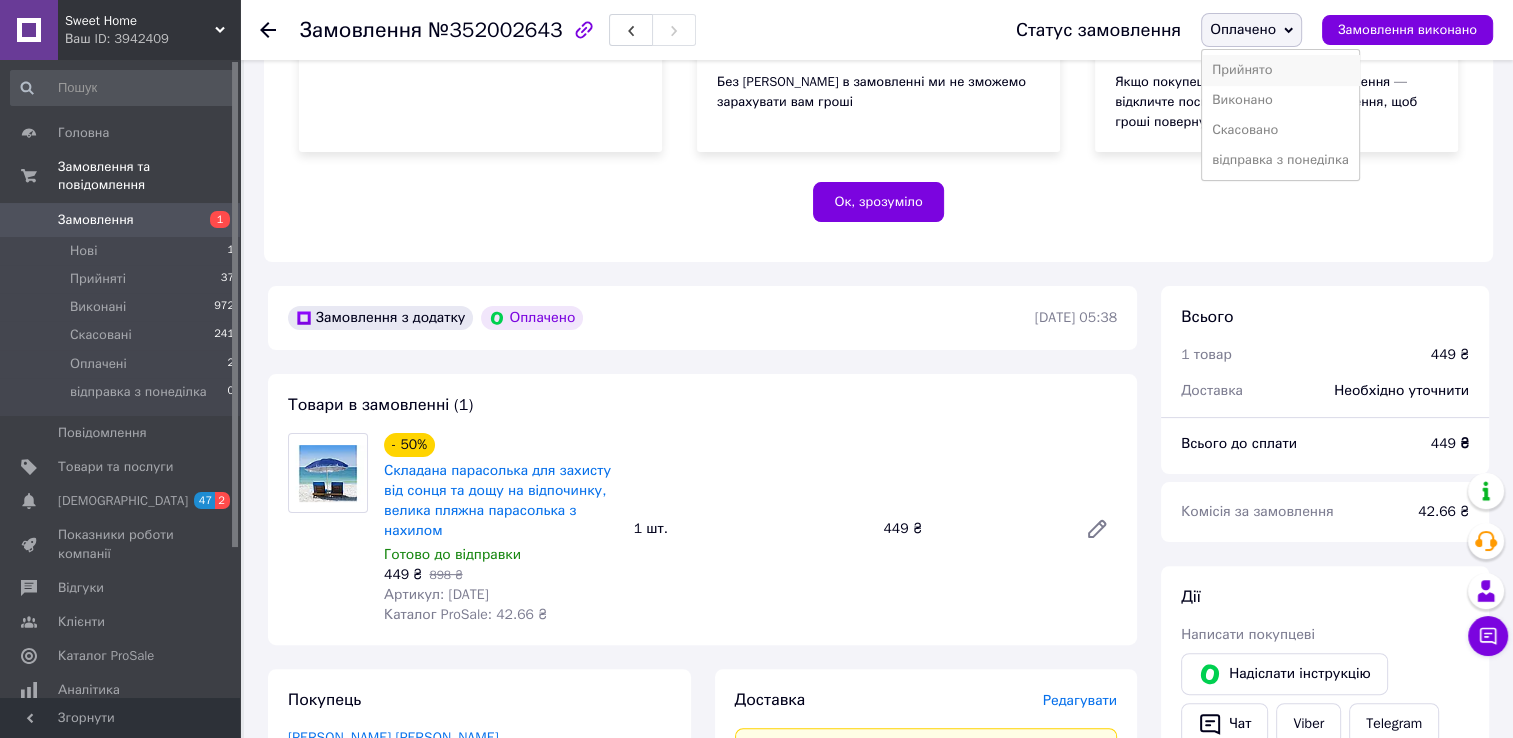 click on "Прийнято" at bounding box center [1280, 70] 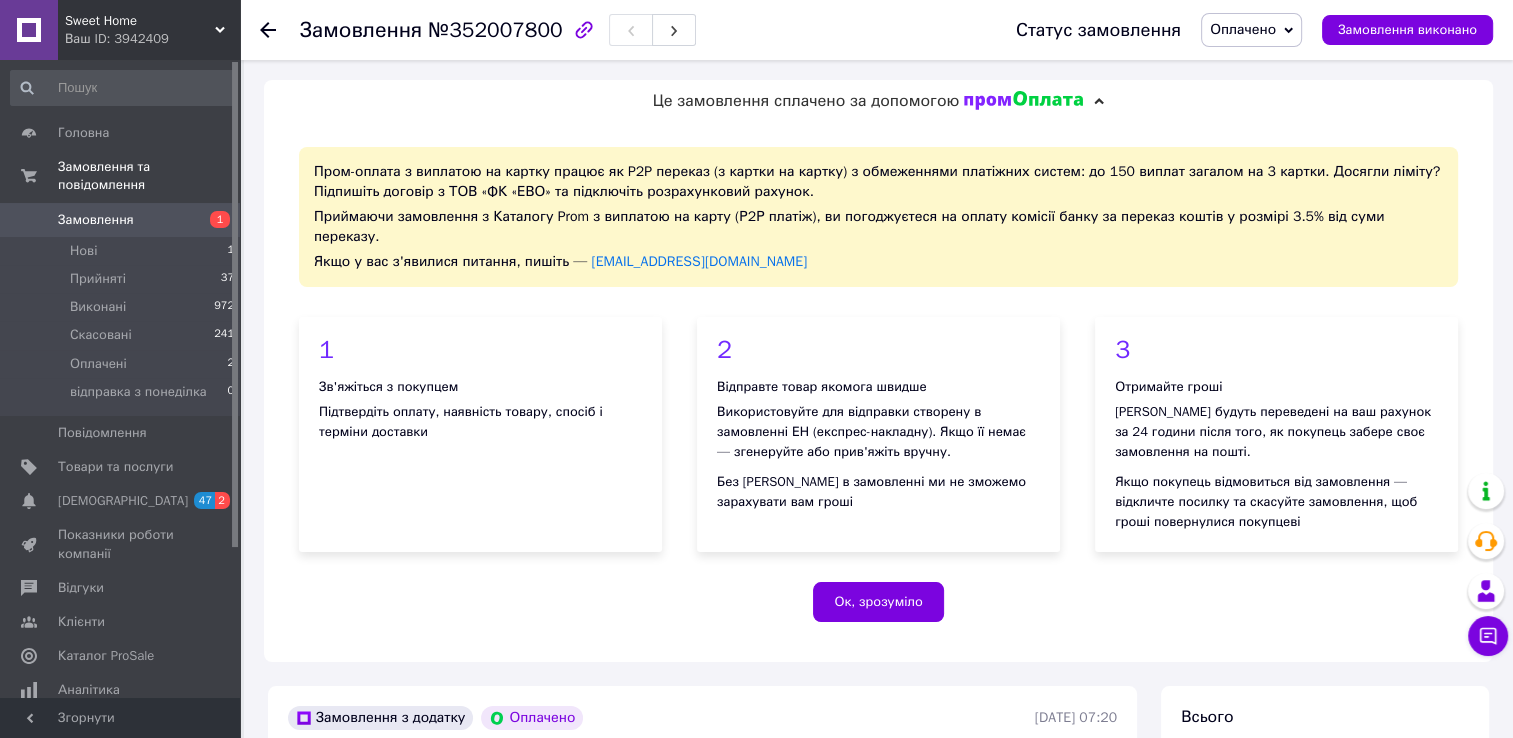 scroll, scrollTop: 500, scrollLeft: 0, axis: vertical 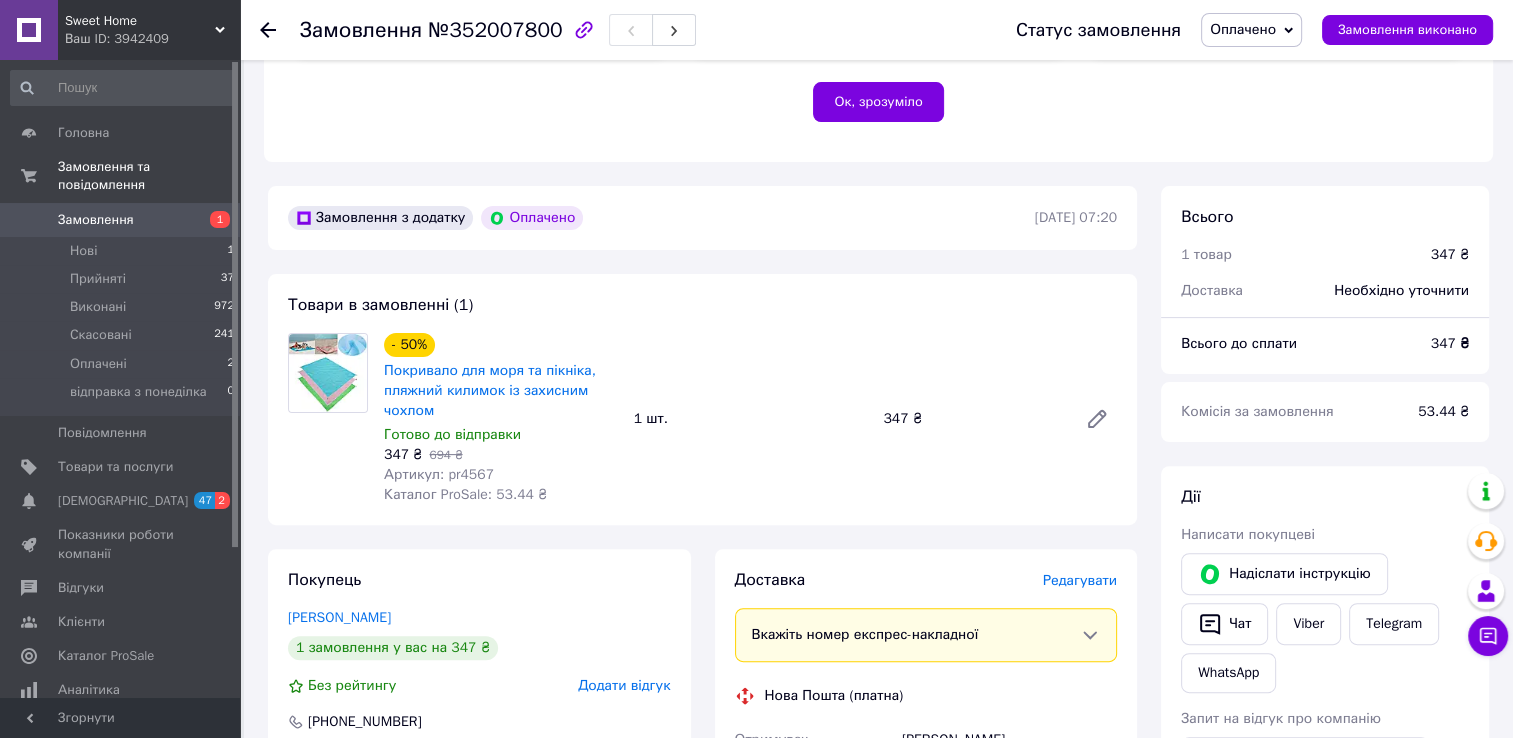 click on "Артикул: pr4567" at bounding box center (439, 474) 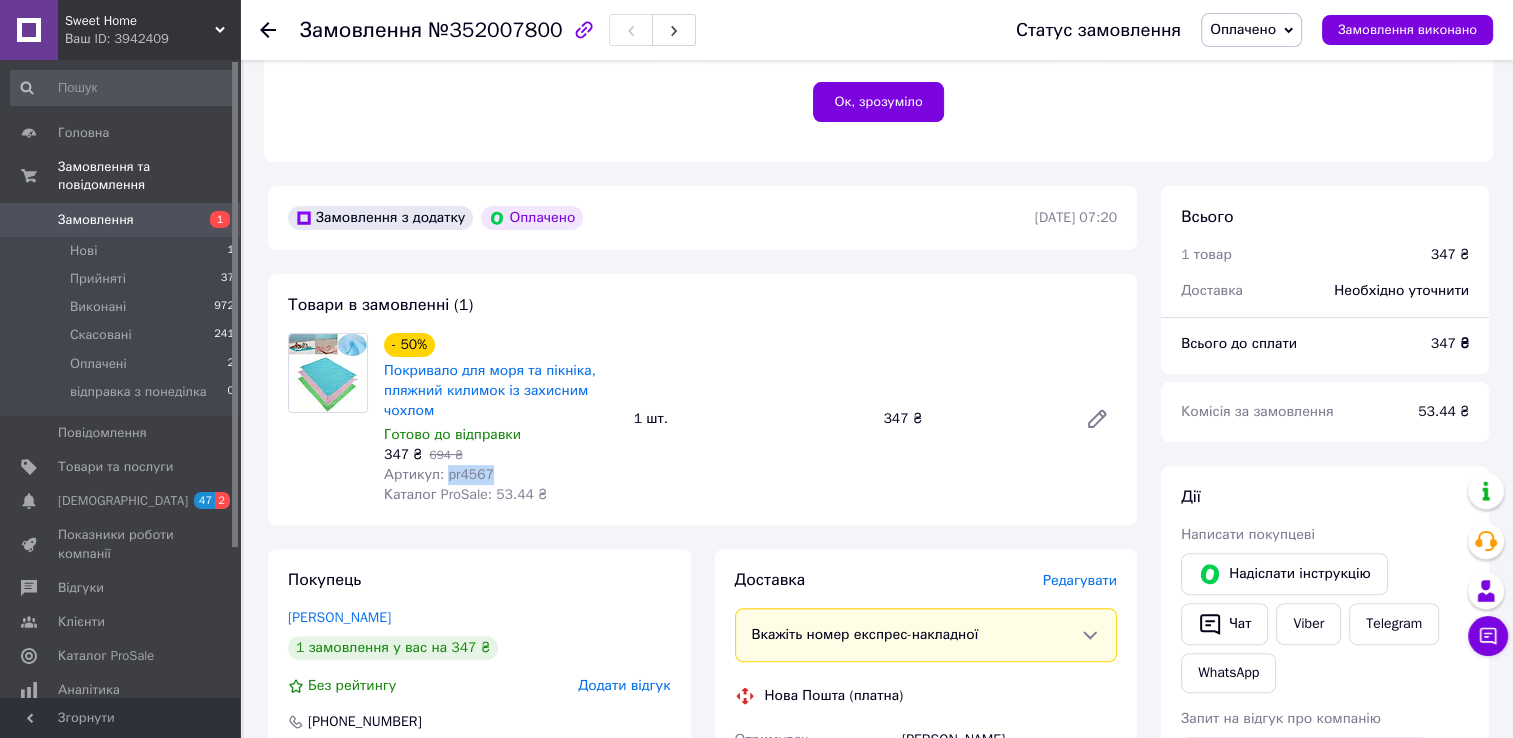 click on "Артикул: pr4567" at bounding box center (439, 474) 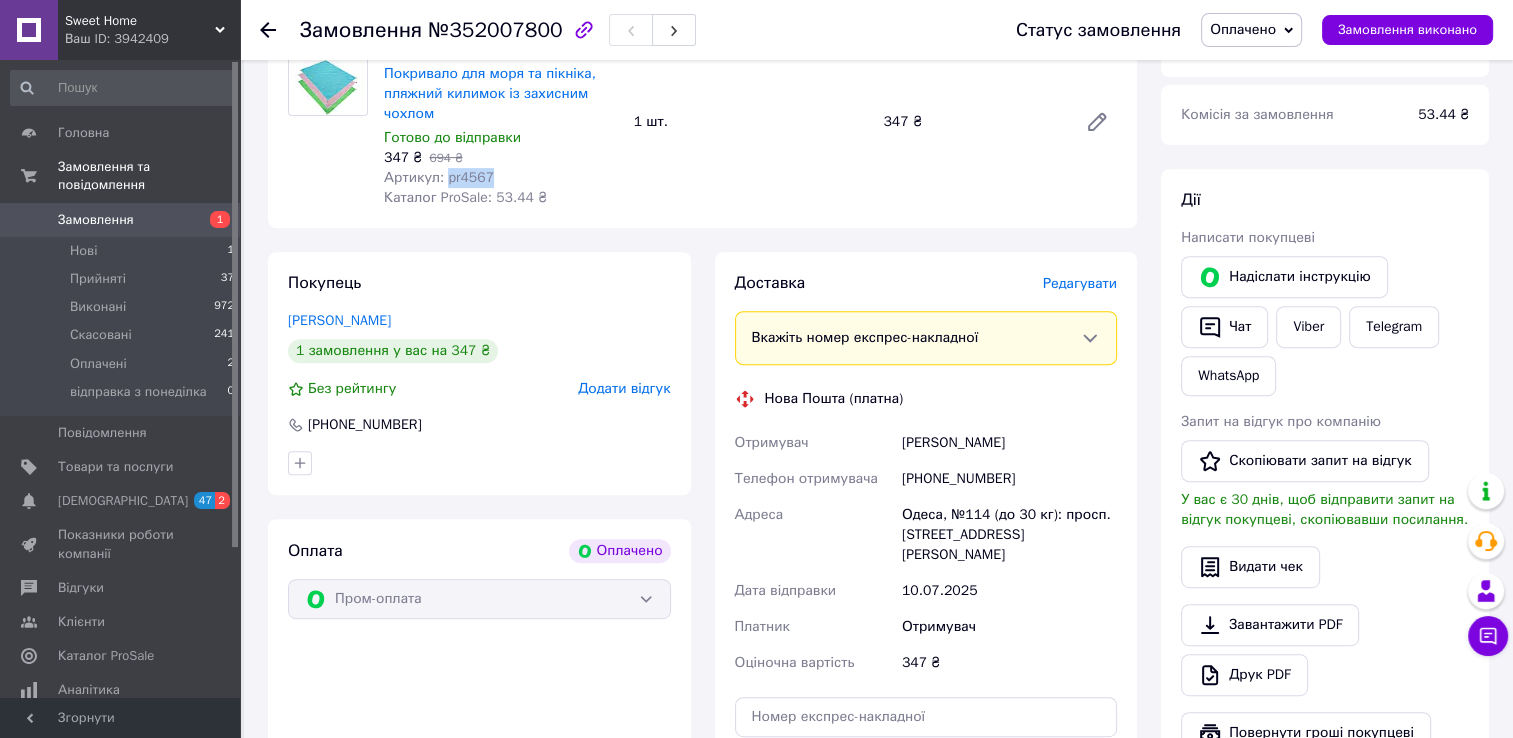 scroll, scrollTop: 800, scrollLeft: 0, axis: vertical 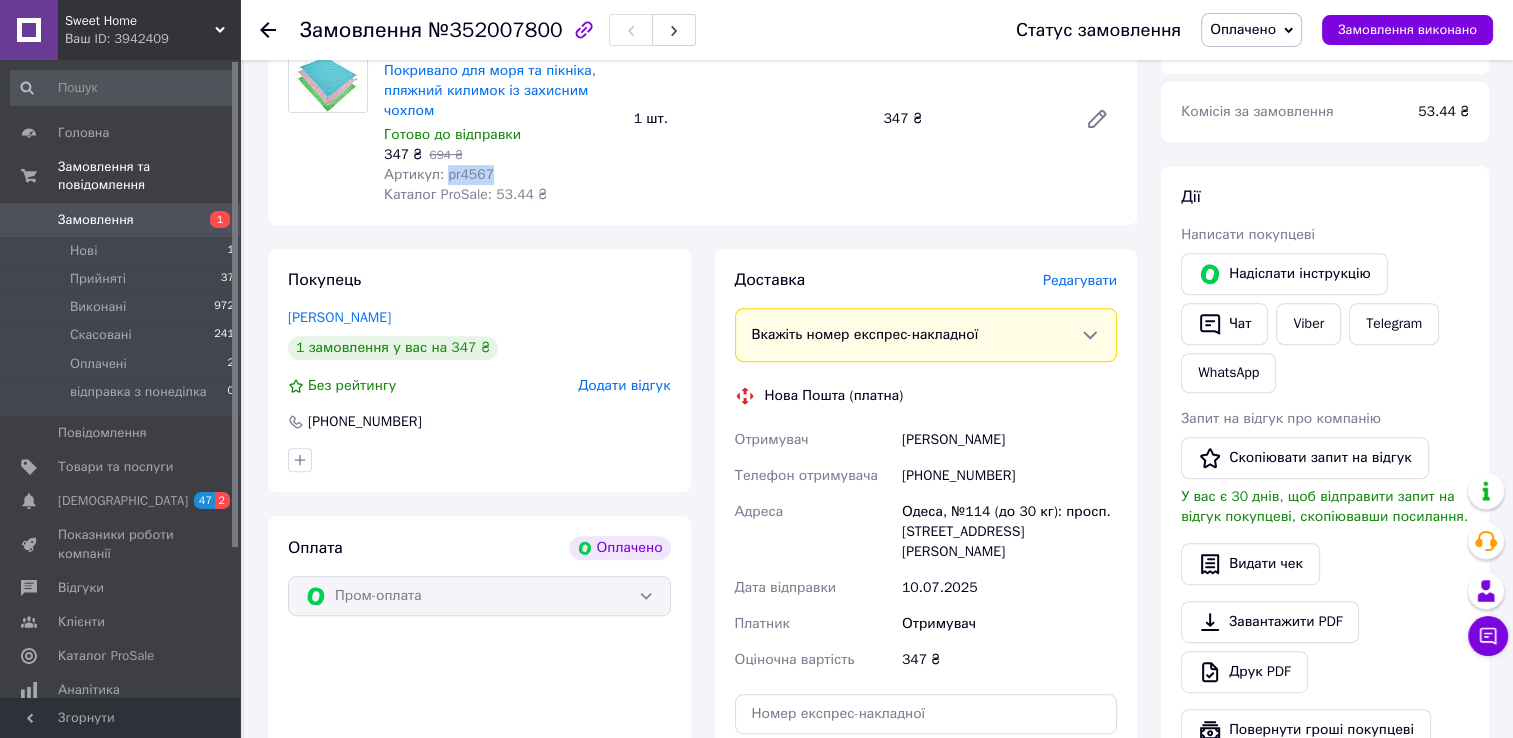 drag, startPoint x: 888, startPoint y: 441, endPoint x: 1043, endPoint y: 441, distance: 155 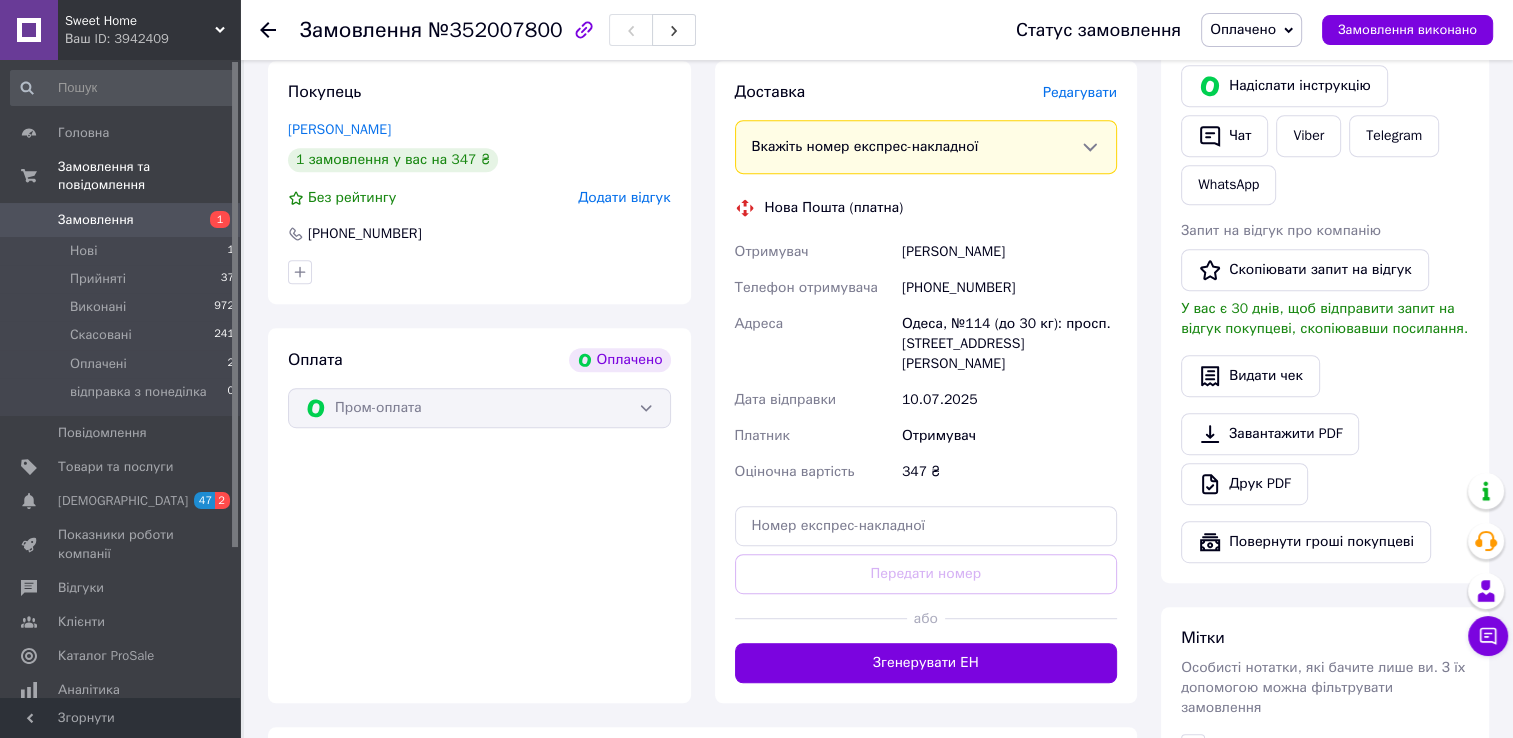 scroll, scrollTop: 1000, scrollLeft: 0, axis: vertical 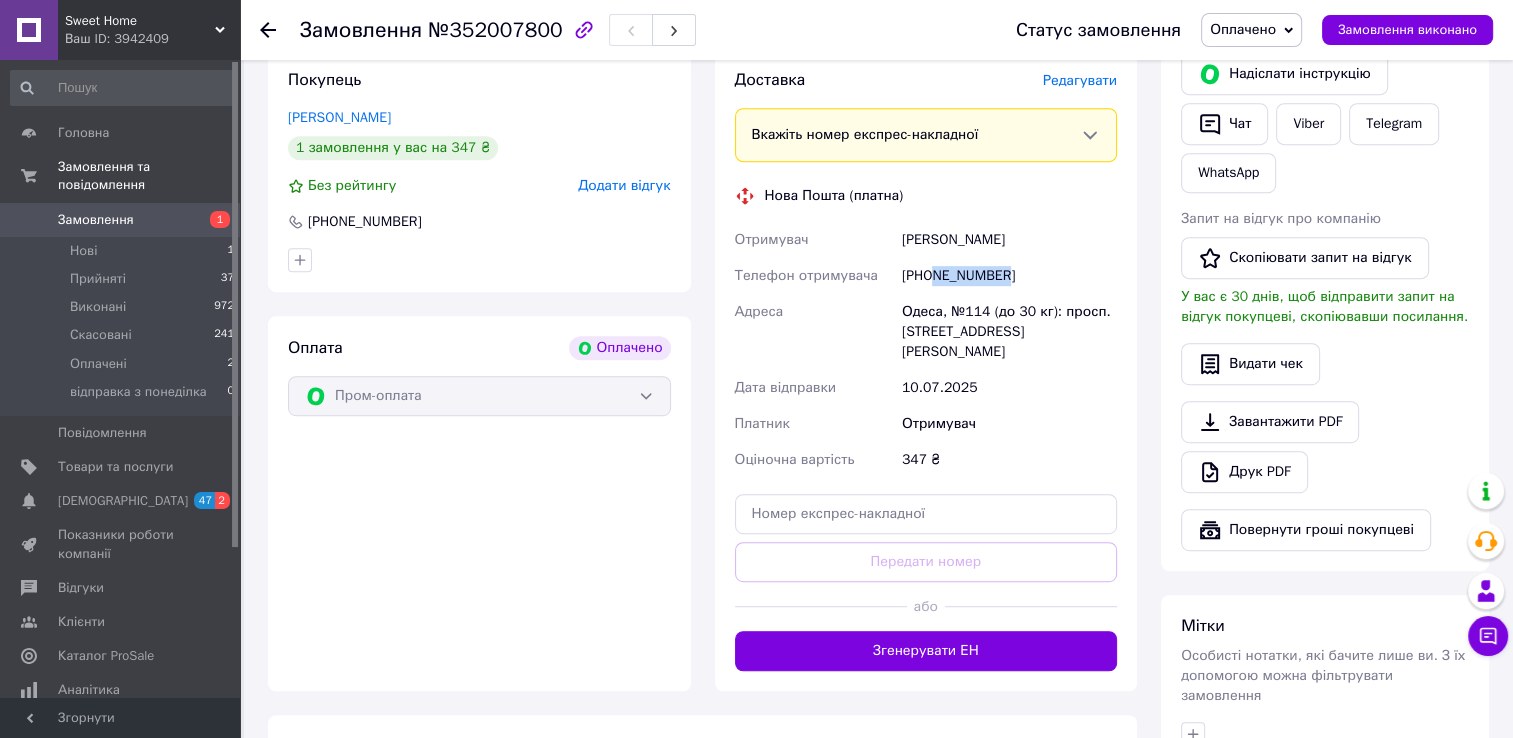 click on "[PHONE_NUMBER]" at bounding box center [1009, 276] 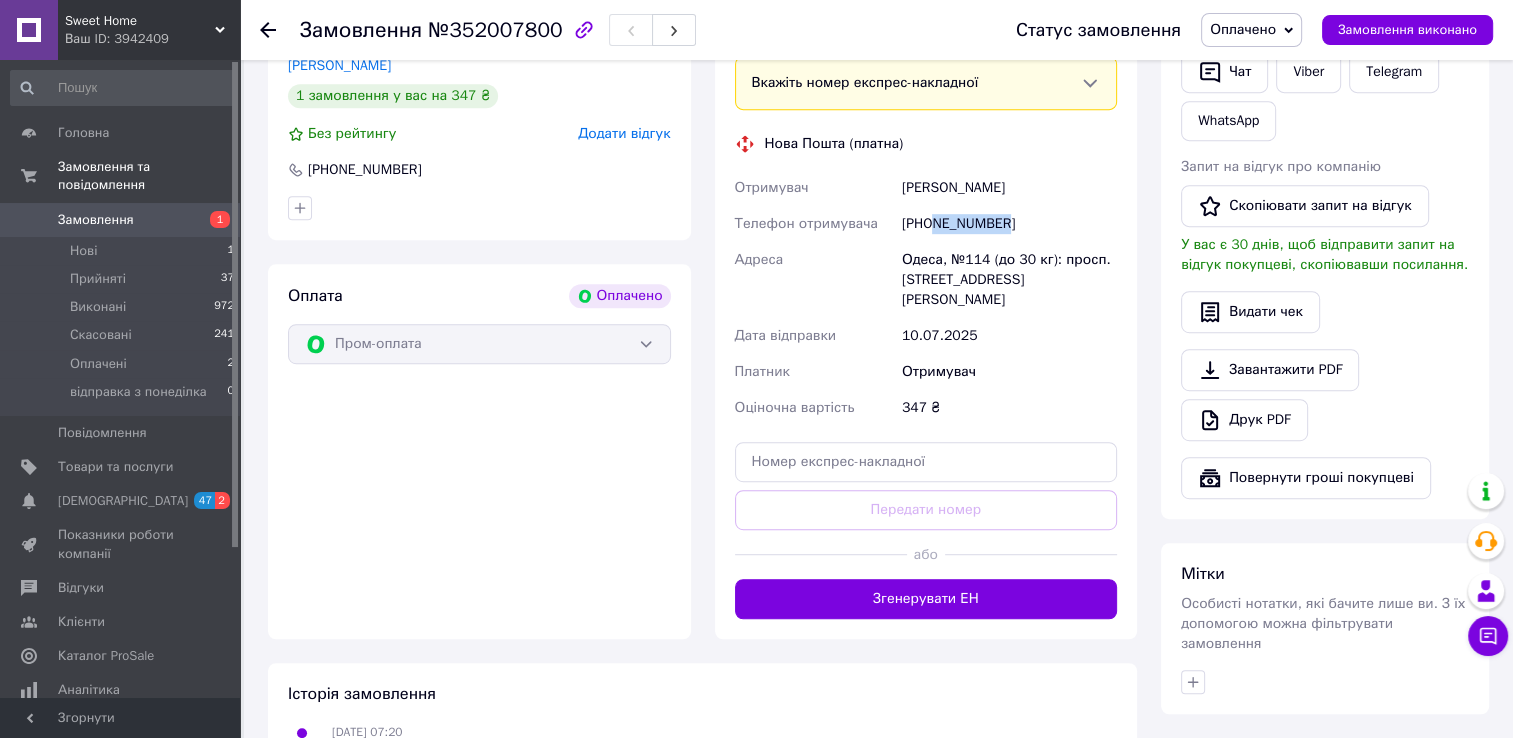 scroll, scrollTop: 1100, scrollLeft: 0, axis: vertical 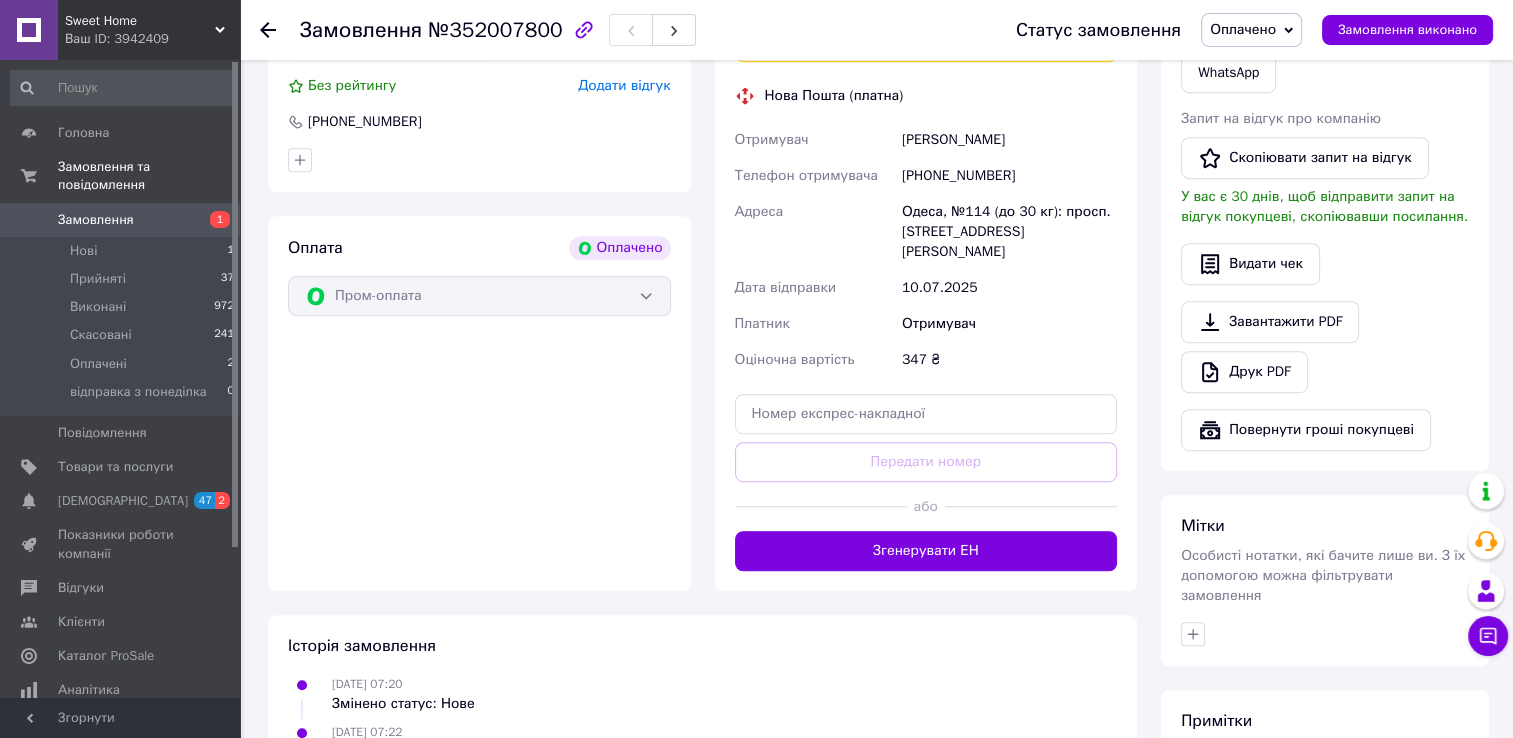 click on "Одеса, №114 (до 30 кг): просп. [STREET_ADDRESS][PERSON_NAME]" at bounding box center [1009, 232] 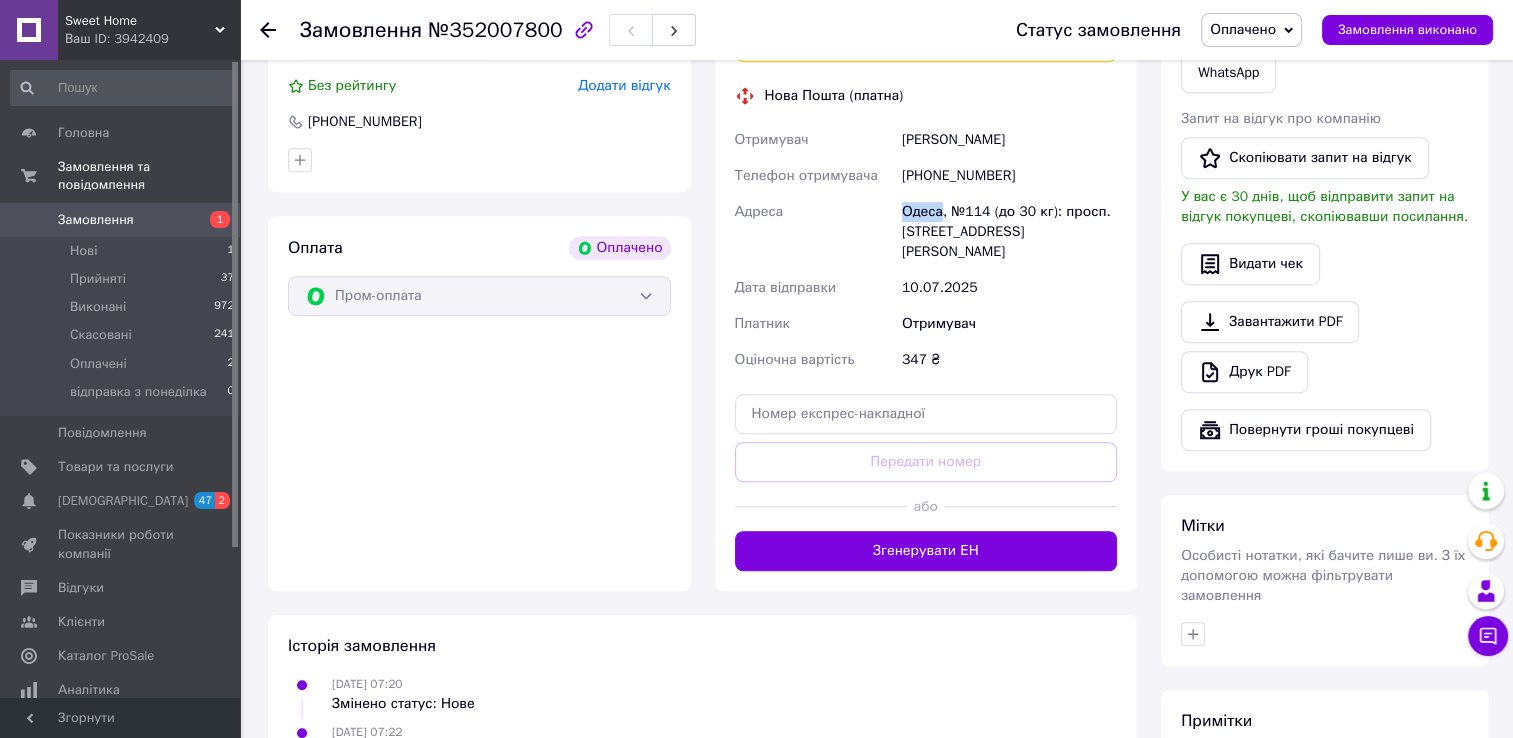 click on "Одеса, №114 (до 30 кг): просп. [STREET_ADDRESS][PERSON_NAME]" at bounding box center (1009, 232) 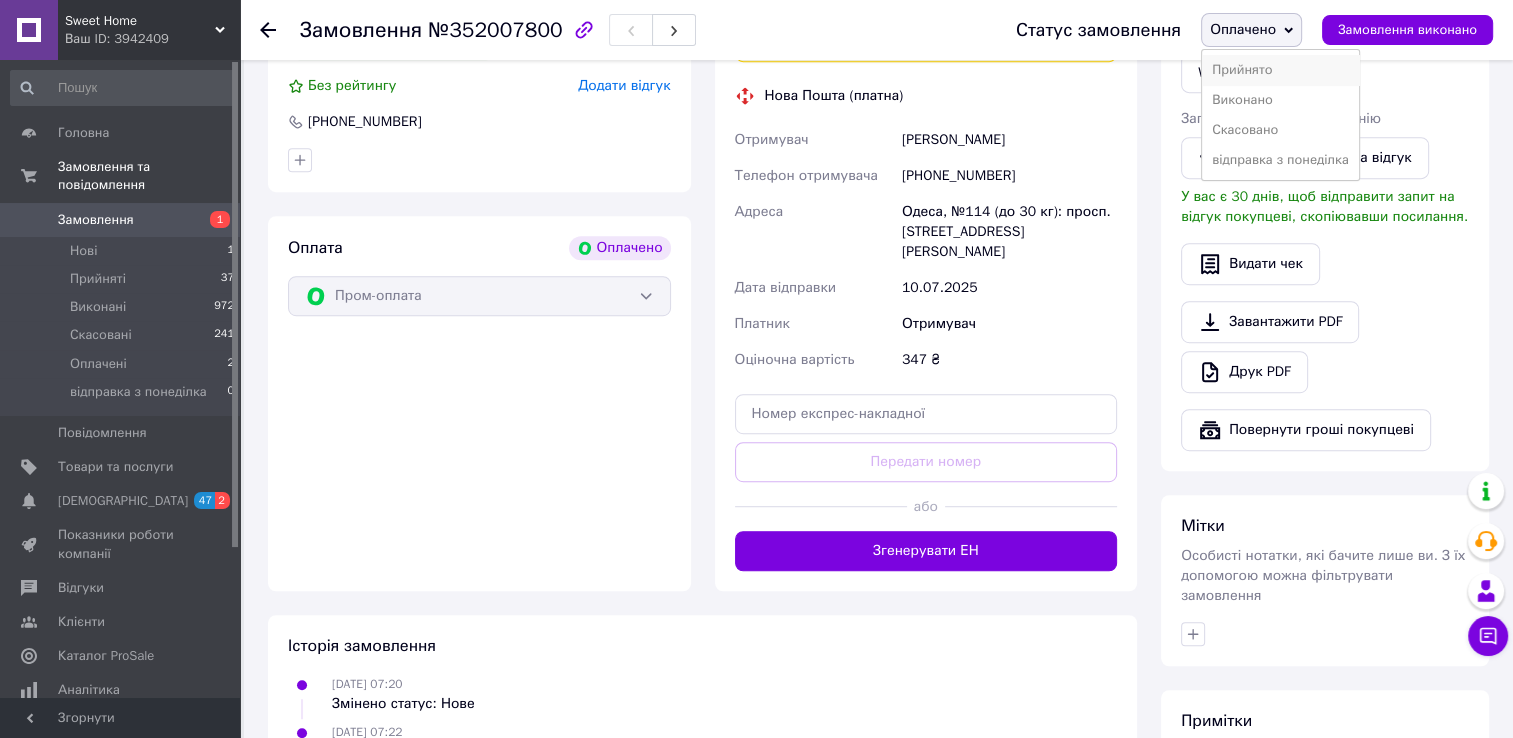 click on "Прийнято" at bounding box center (1280, 70) 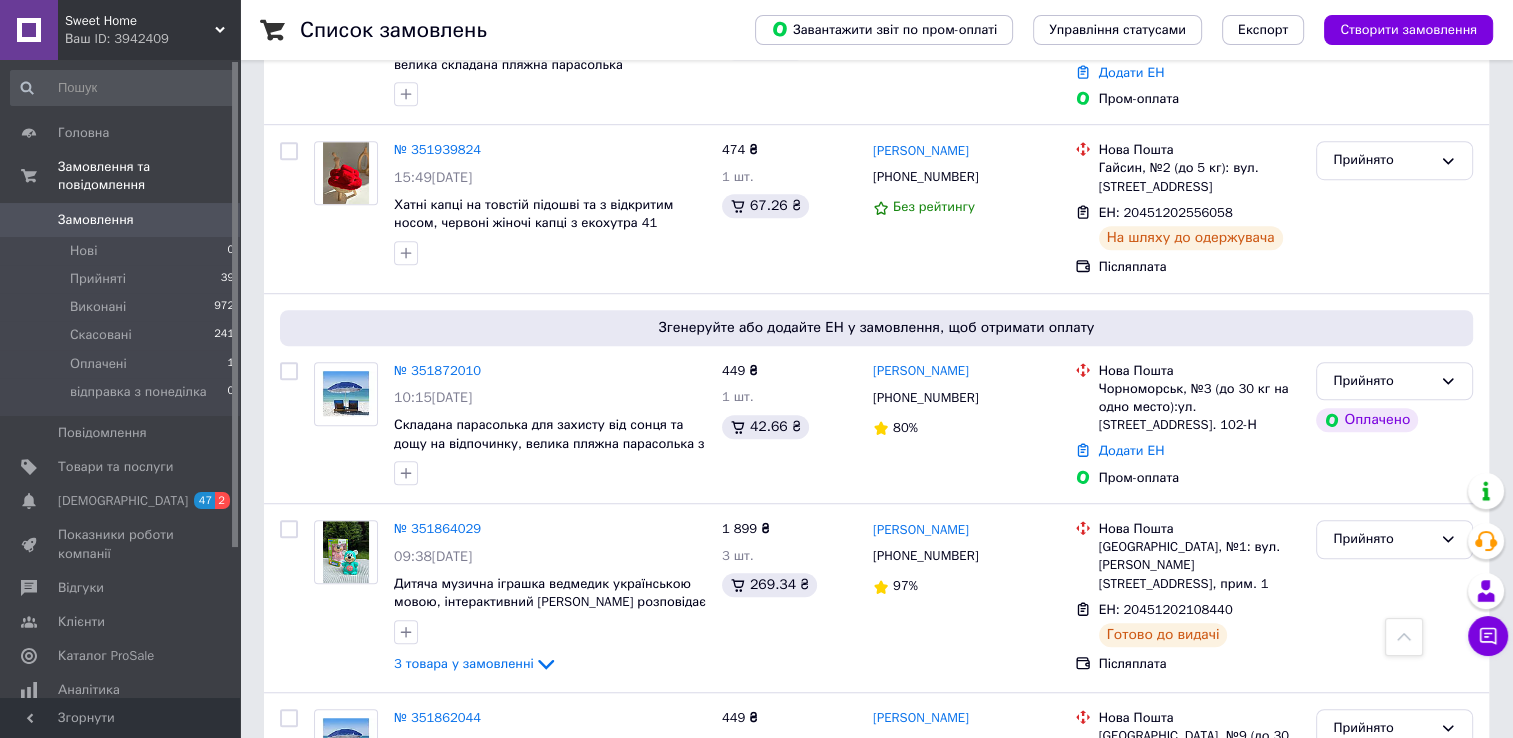 scroll, scrollTop: 1300, scrollLeft: 0, axis: vertical 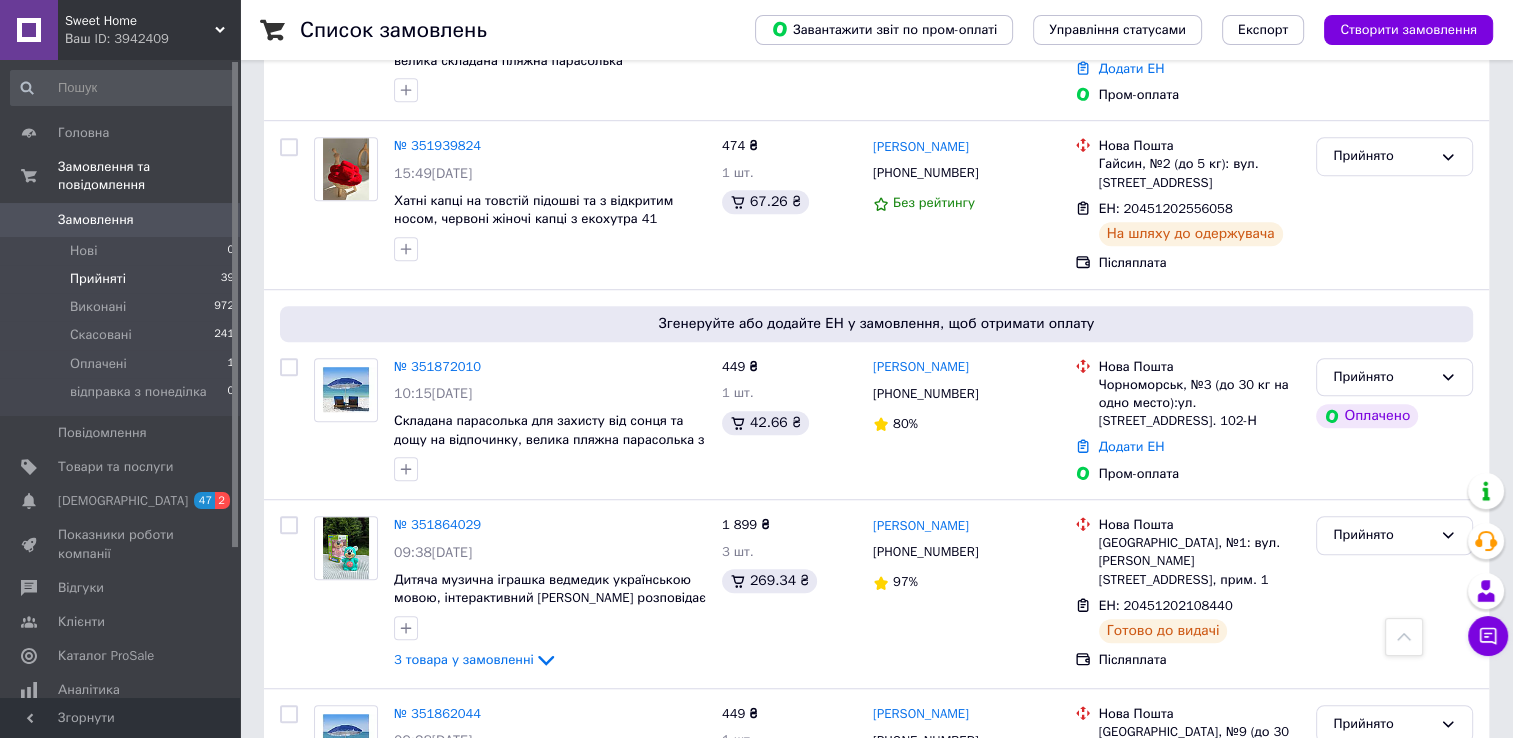 click on "Прийняті 39" at bounding box center (123, 279) 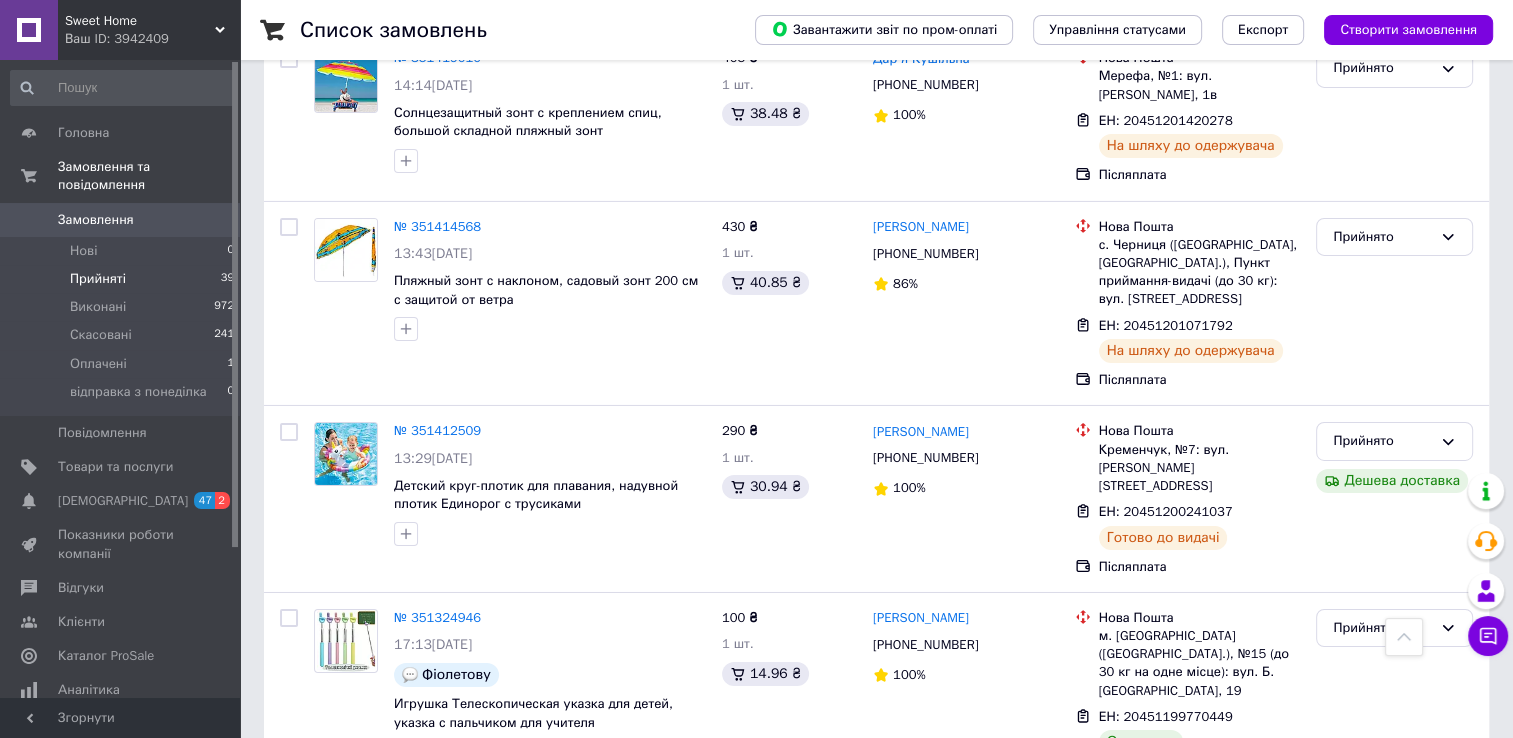 scroll, scrollTop: 6700, scrollLeft: 0, axis: vertical 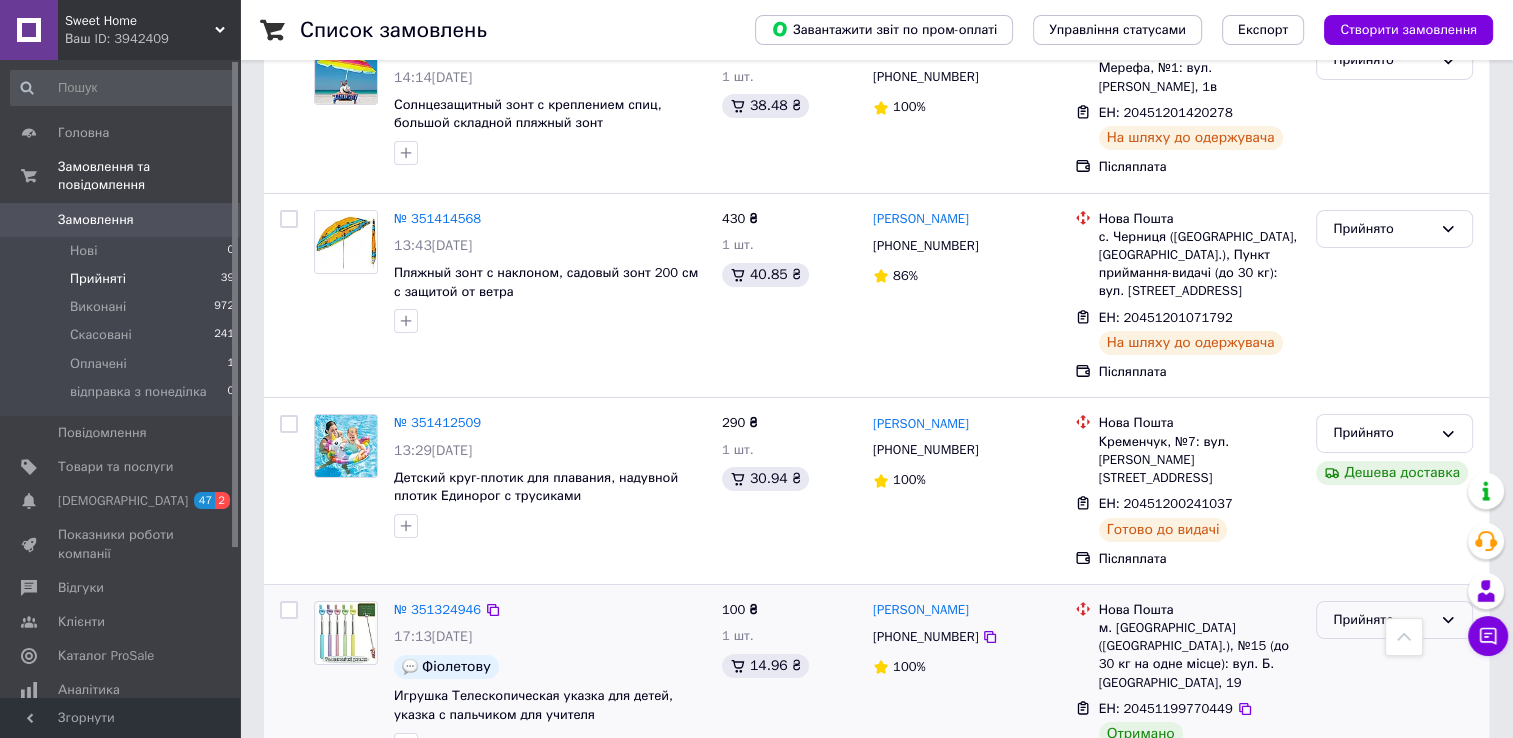 click on "Прийнято" at bounding box center [1394, 620] 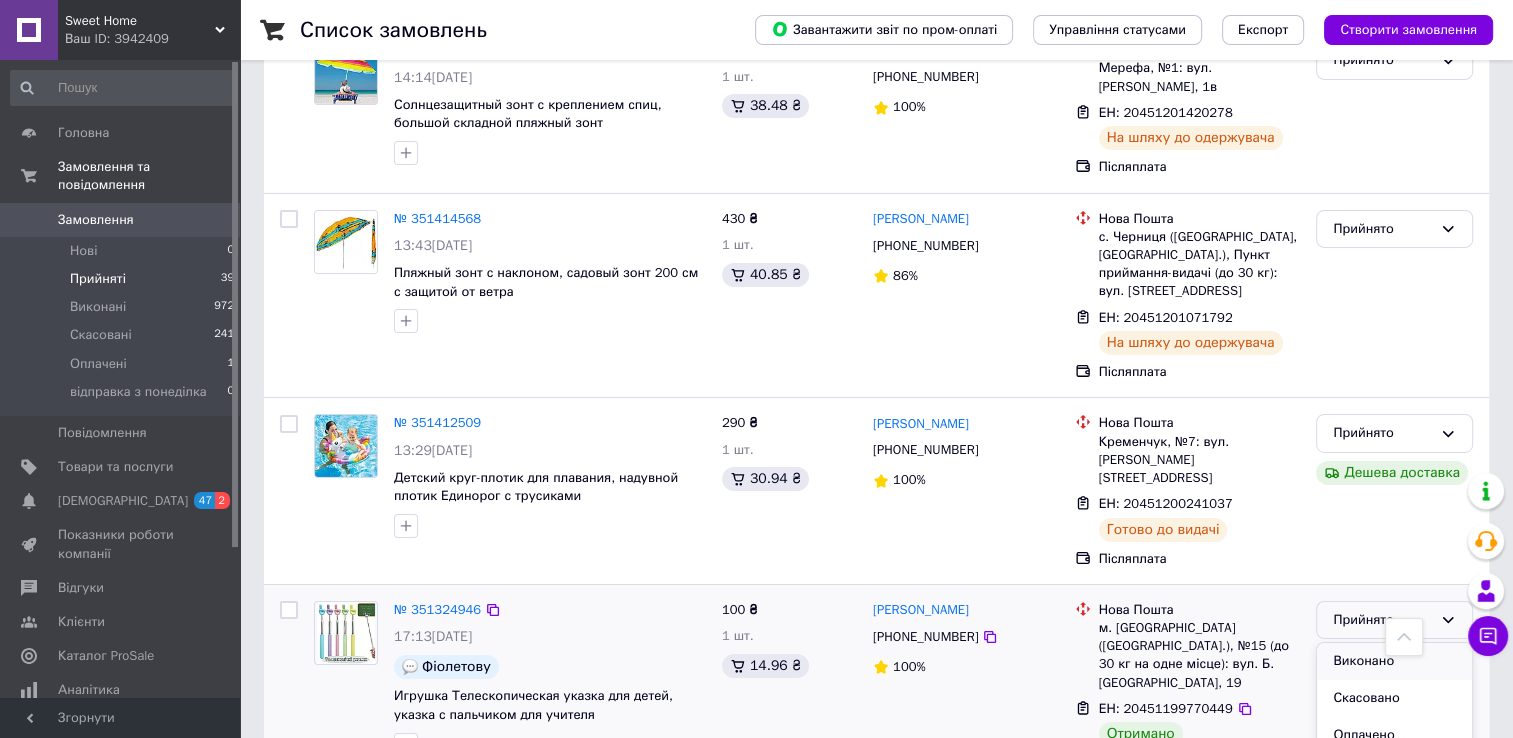 click on "Виконано" at bounding box center (1394, 661) 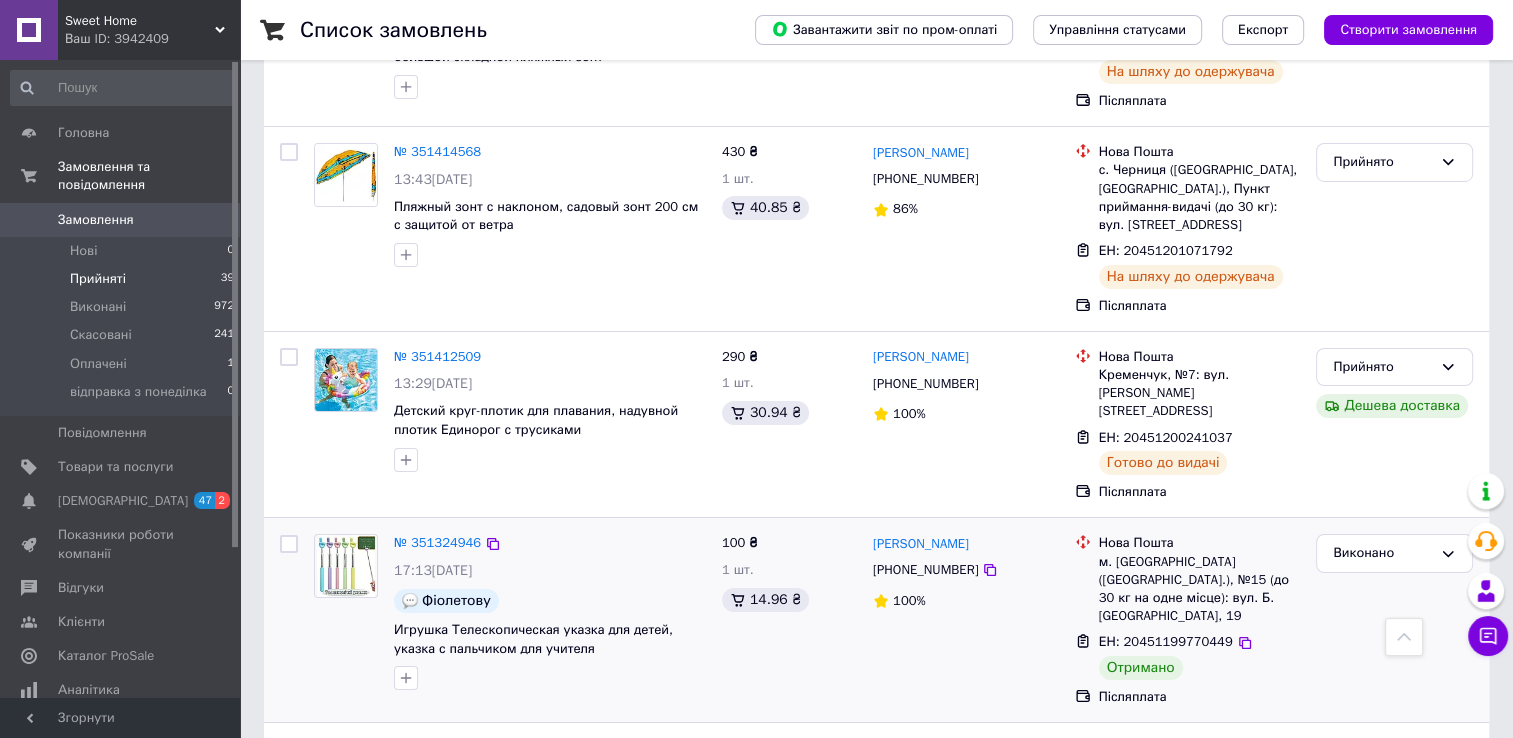 scroll, scrollTop: 6871, scrollLeft: 0, axis: vertical 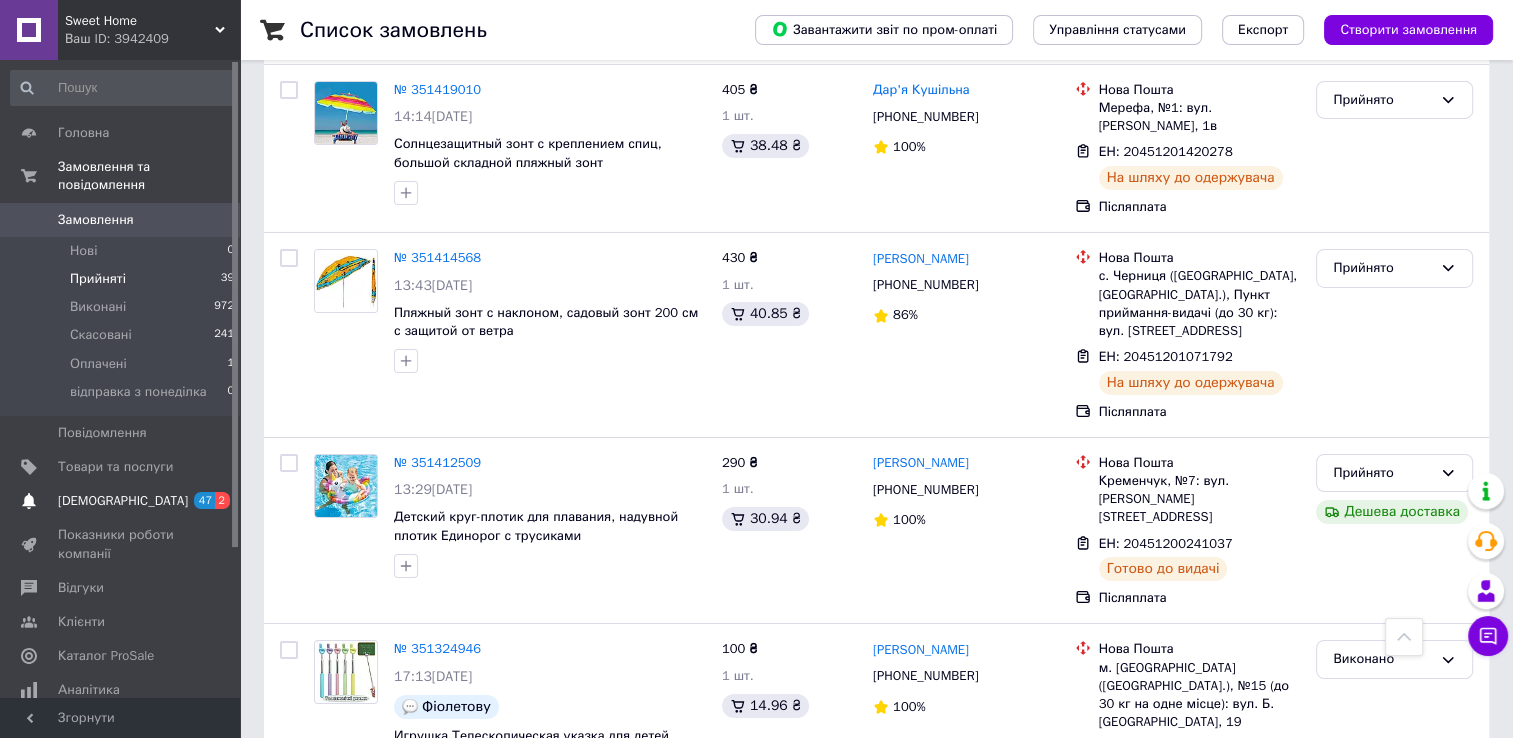click on "[DEMOGRAPHIC_DATA]" at bounding box center [121, 501] 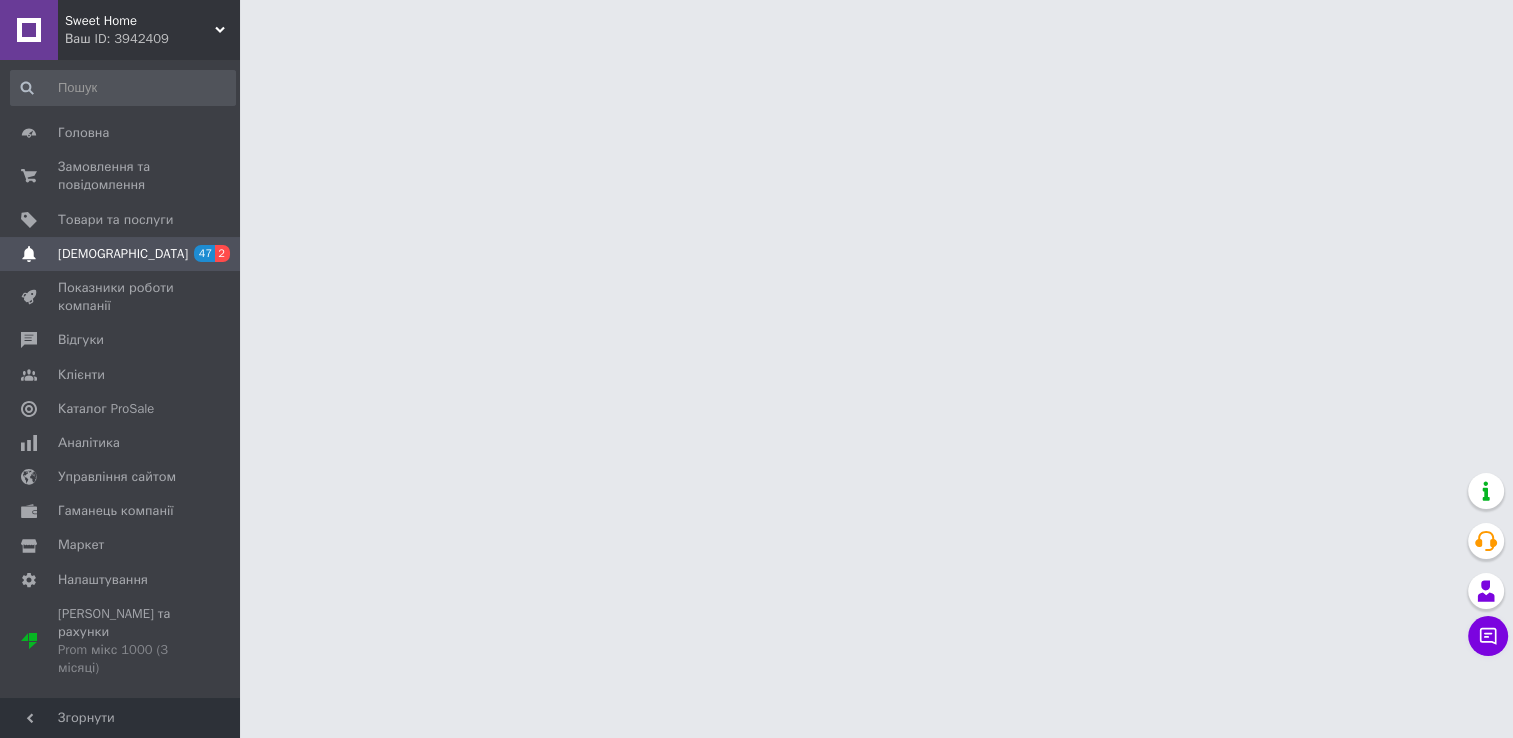 scroll, scrollTop: 0, scrollLeft: 0, axis: both 